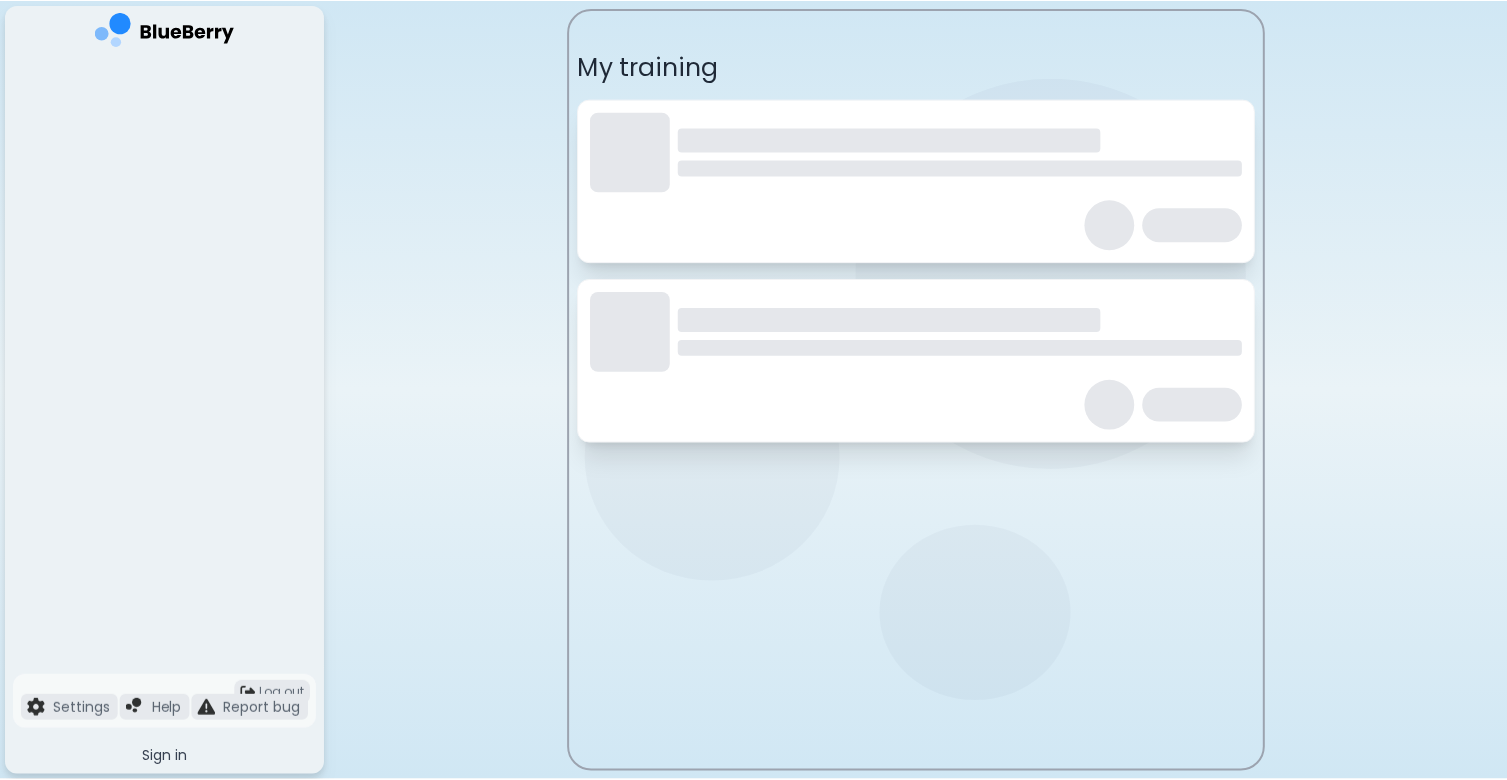 scroll, scrollTop: 0, scrollLeft: 0, axis: both 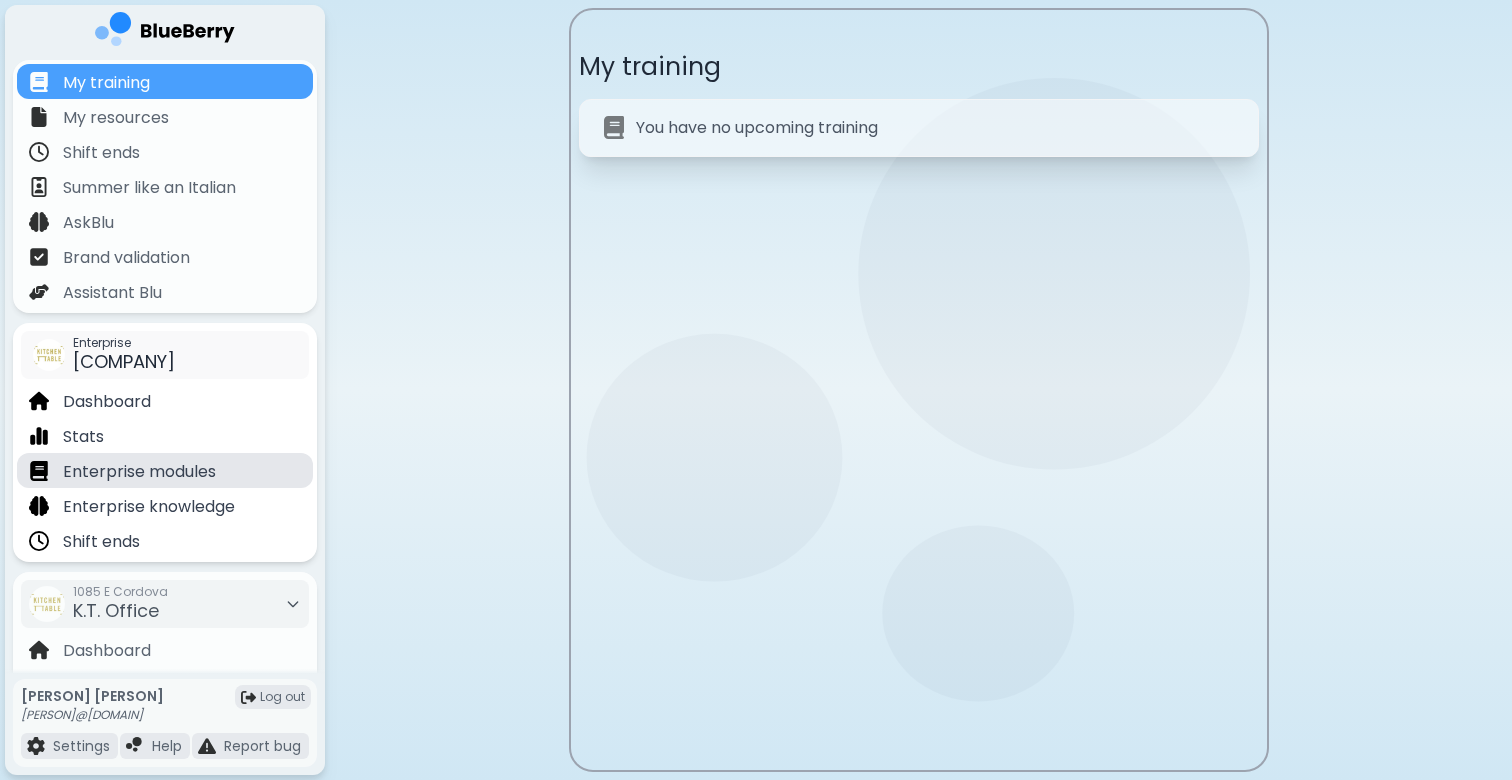 click on "Enterprise modules" at bounding box center [139, 472] 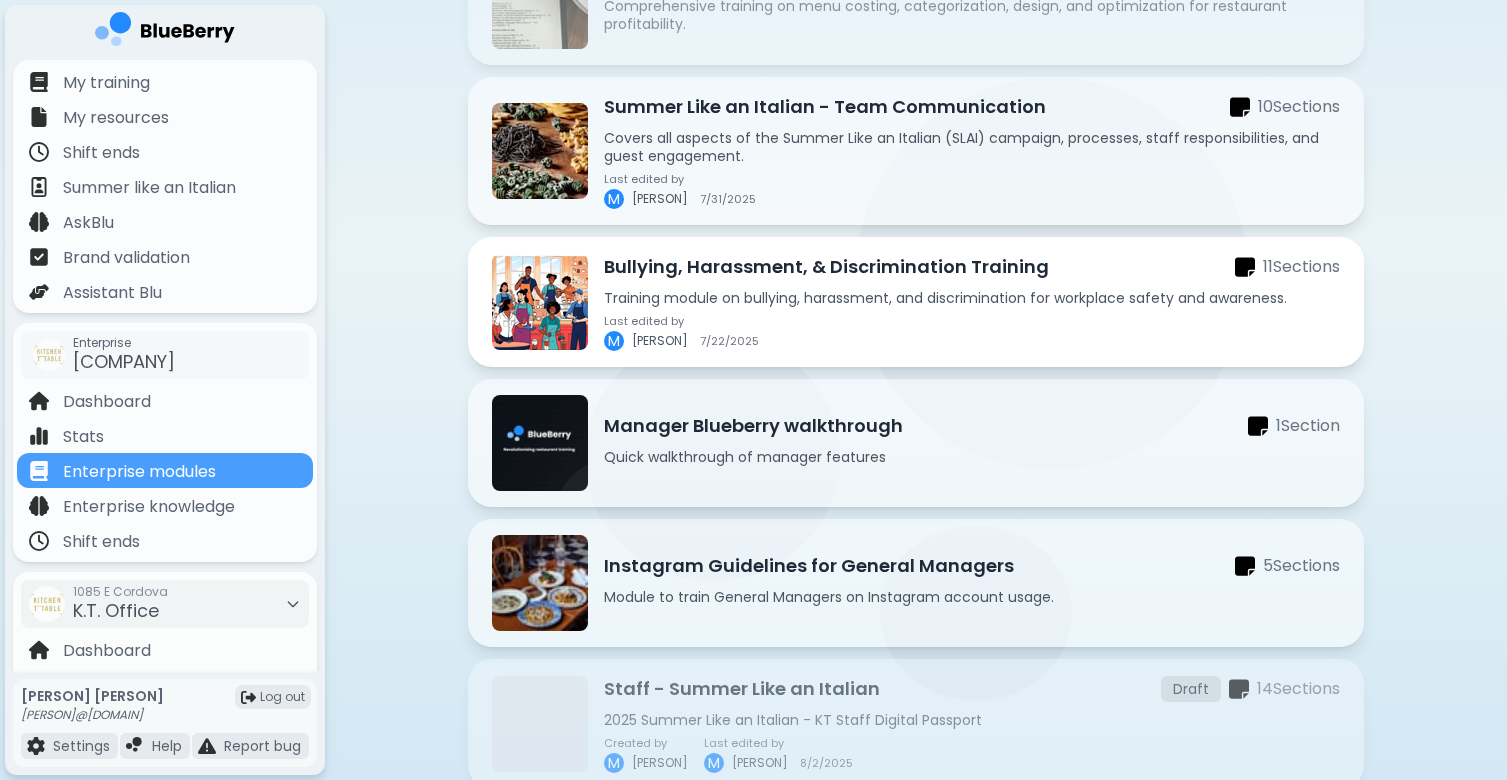 scroll, scrollTop: 412, scrollLeft: 0, axis: vertical 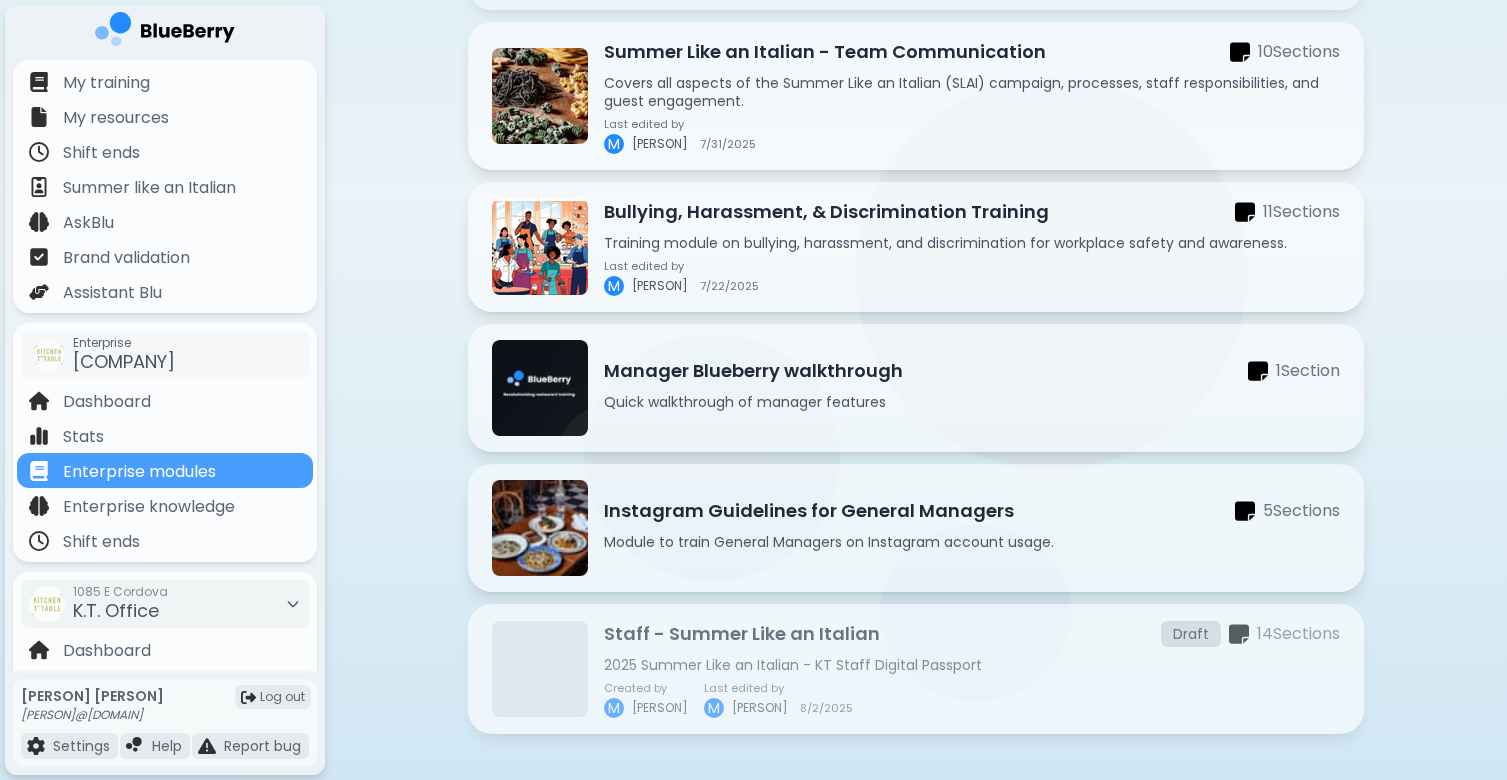 click on "Staff - Summer Like an Italian" at bounding box center [742, 634] 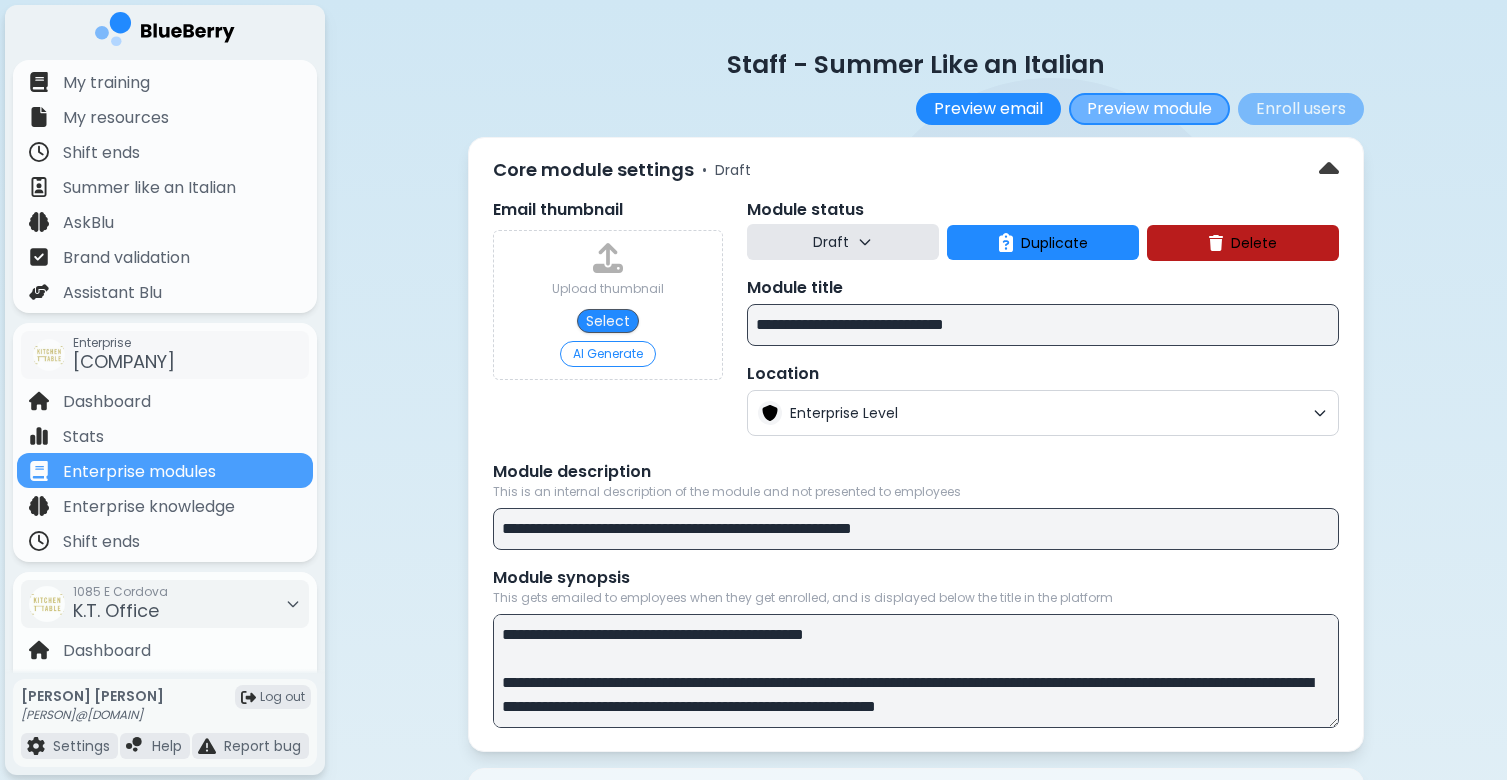 click on "Preview module" at bounding box center [1149, 109] 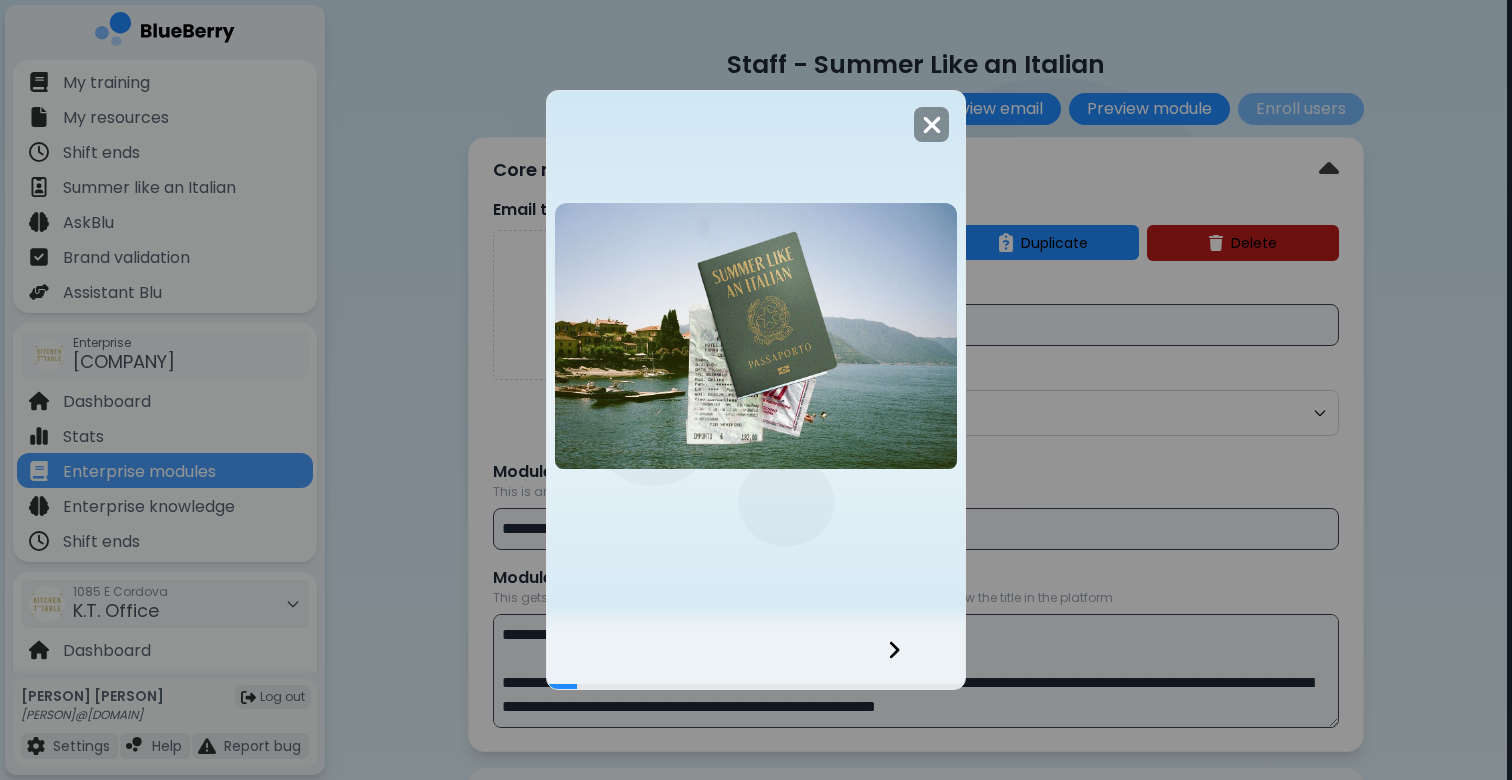 click 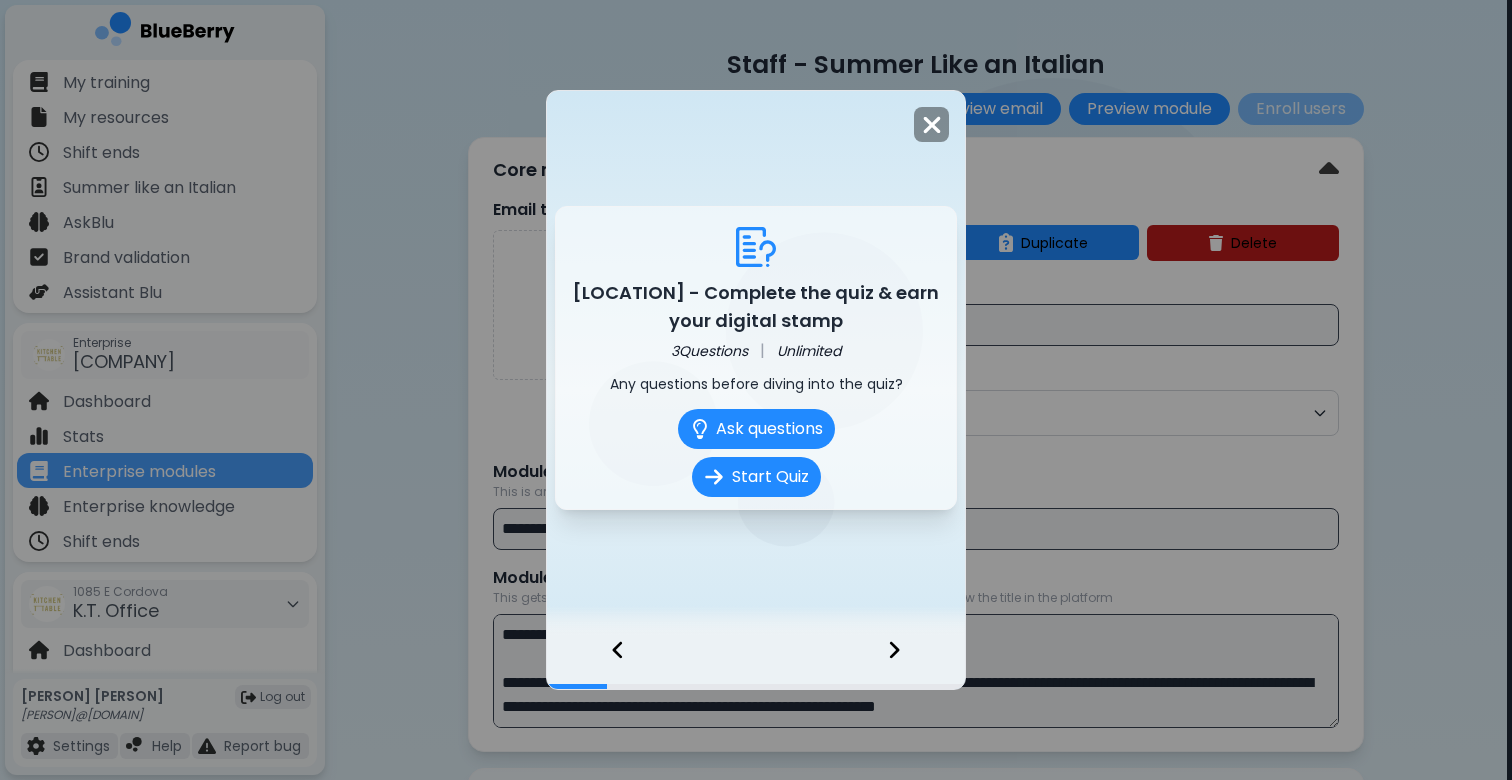 click on "[BUSINESS_NAME] - Complete the quiz & earn your digital stamp 3 Questions | Unlimited Any questions before diving into the quiz? Ask questions Start Quiz" at bounding box center (756, 390) 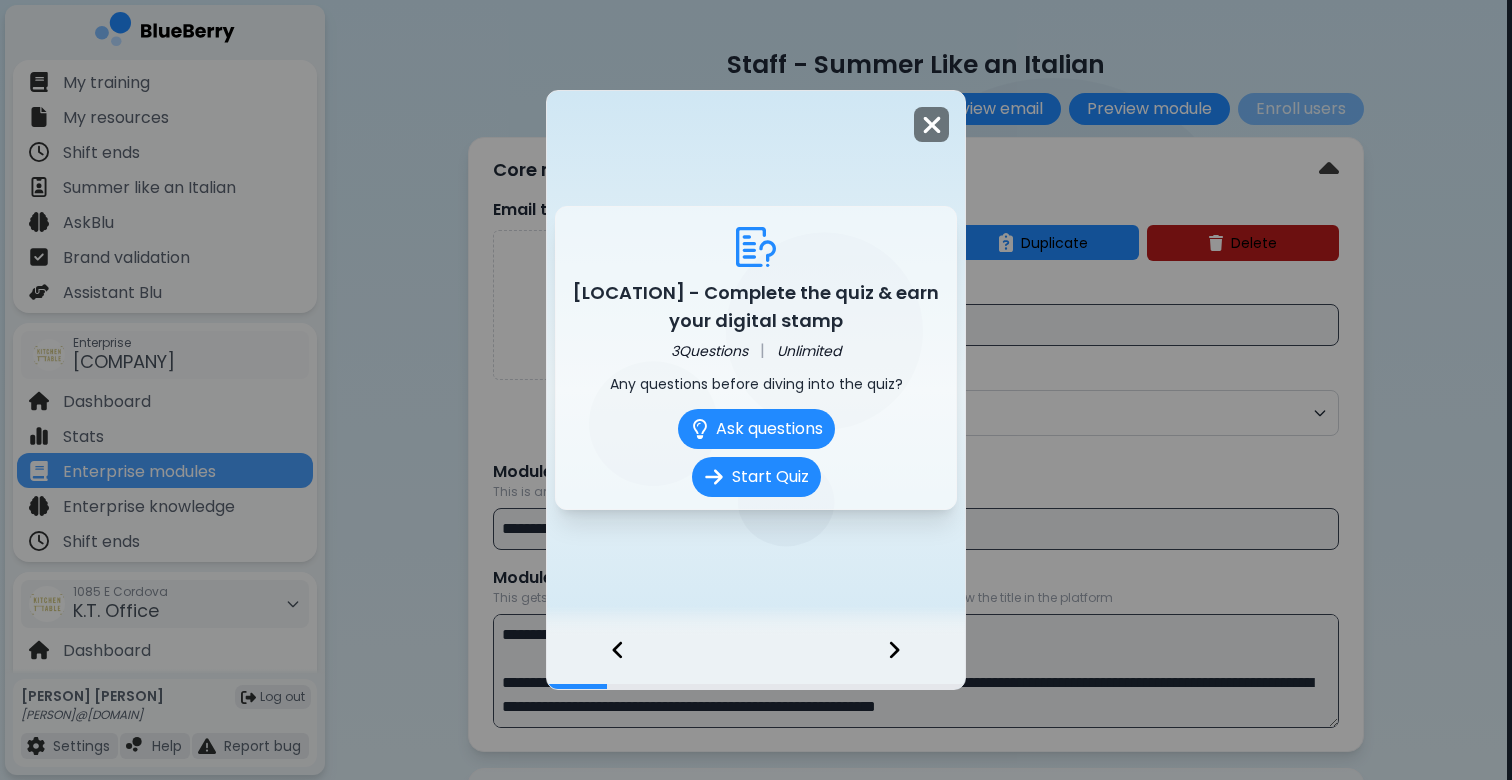 click at bounding box center (932, 125) 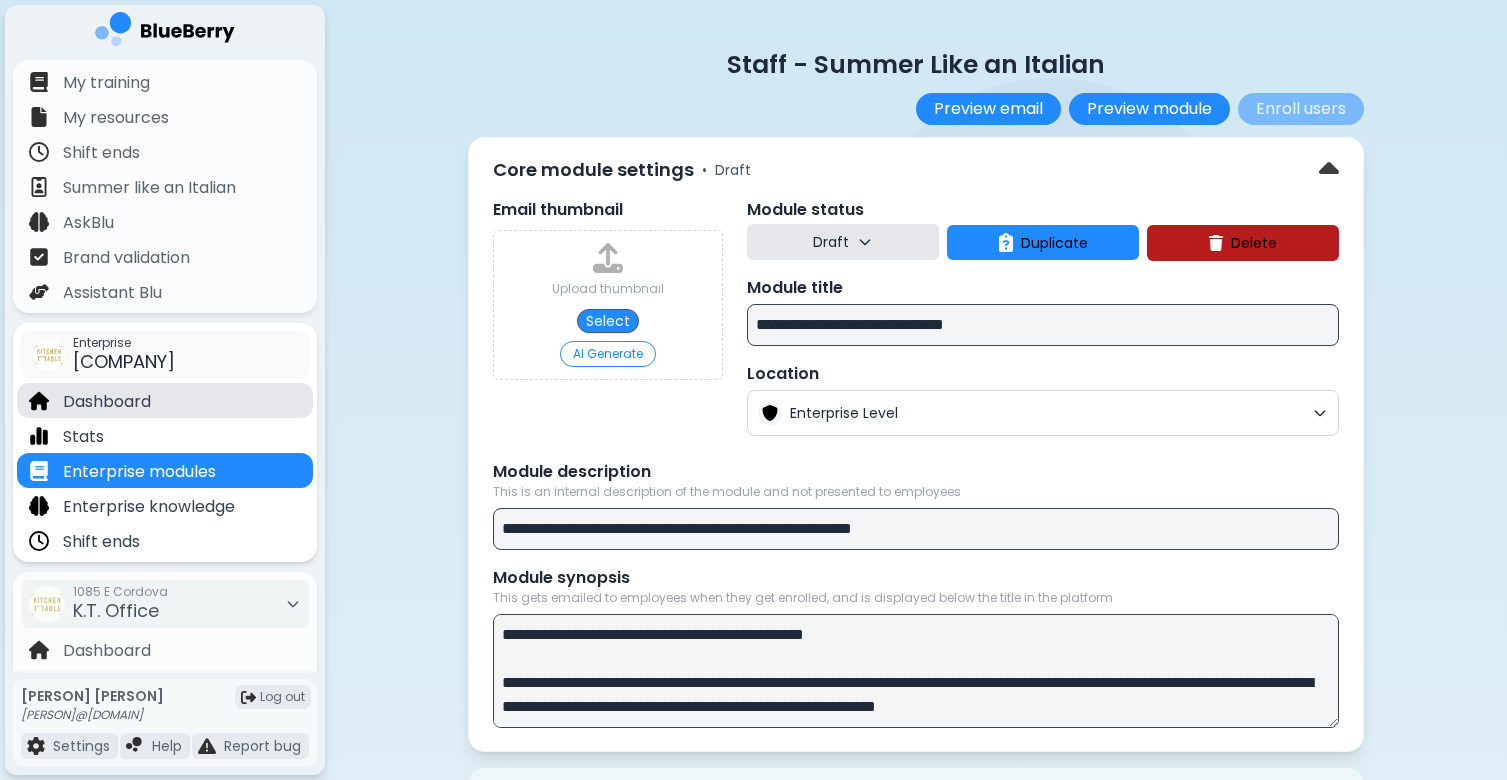 click on "Dashboard" at bounding box center [107, 402] 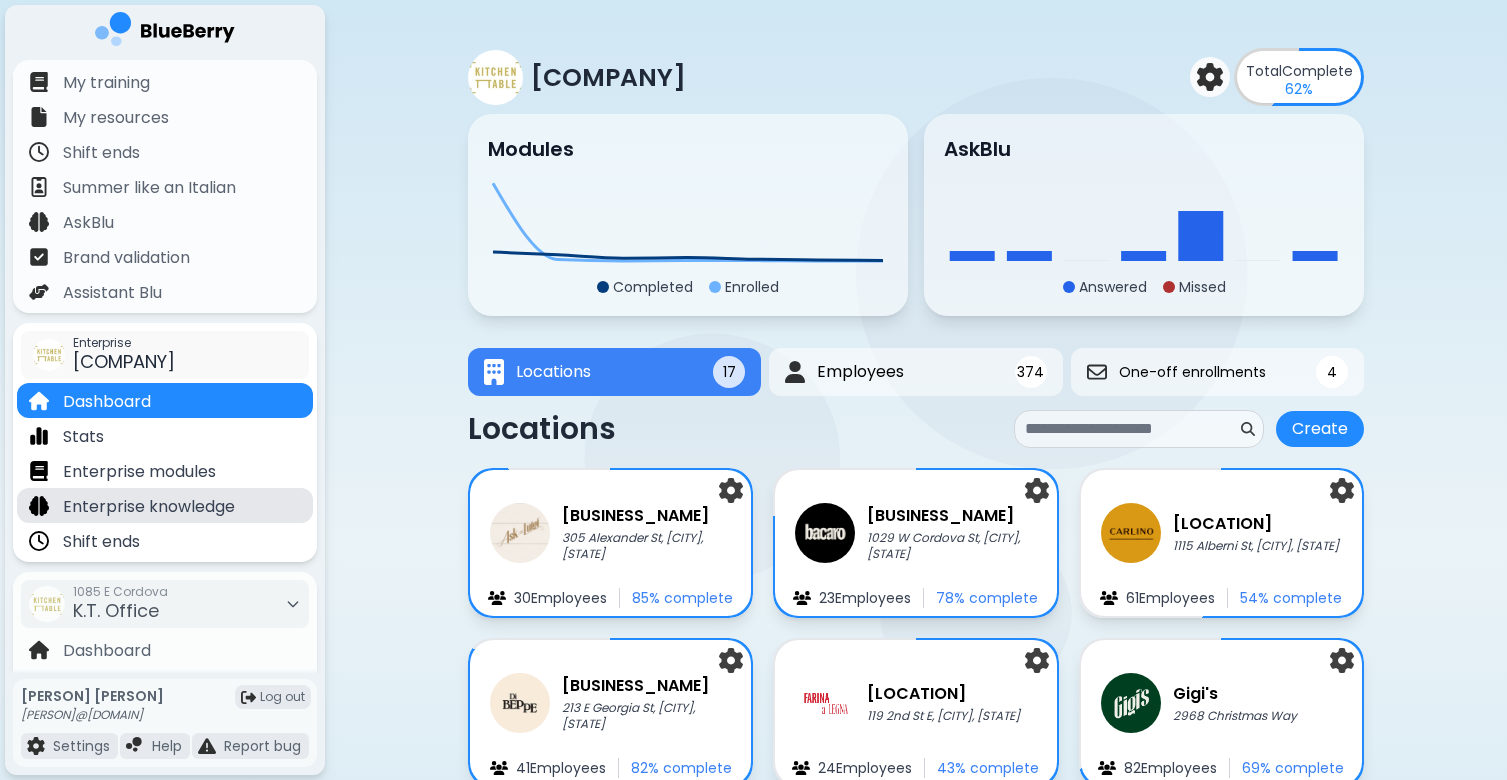 click on "Enterprise knowledge" at bounding box center [149, 507] 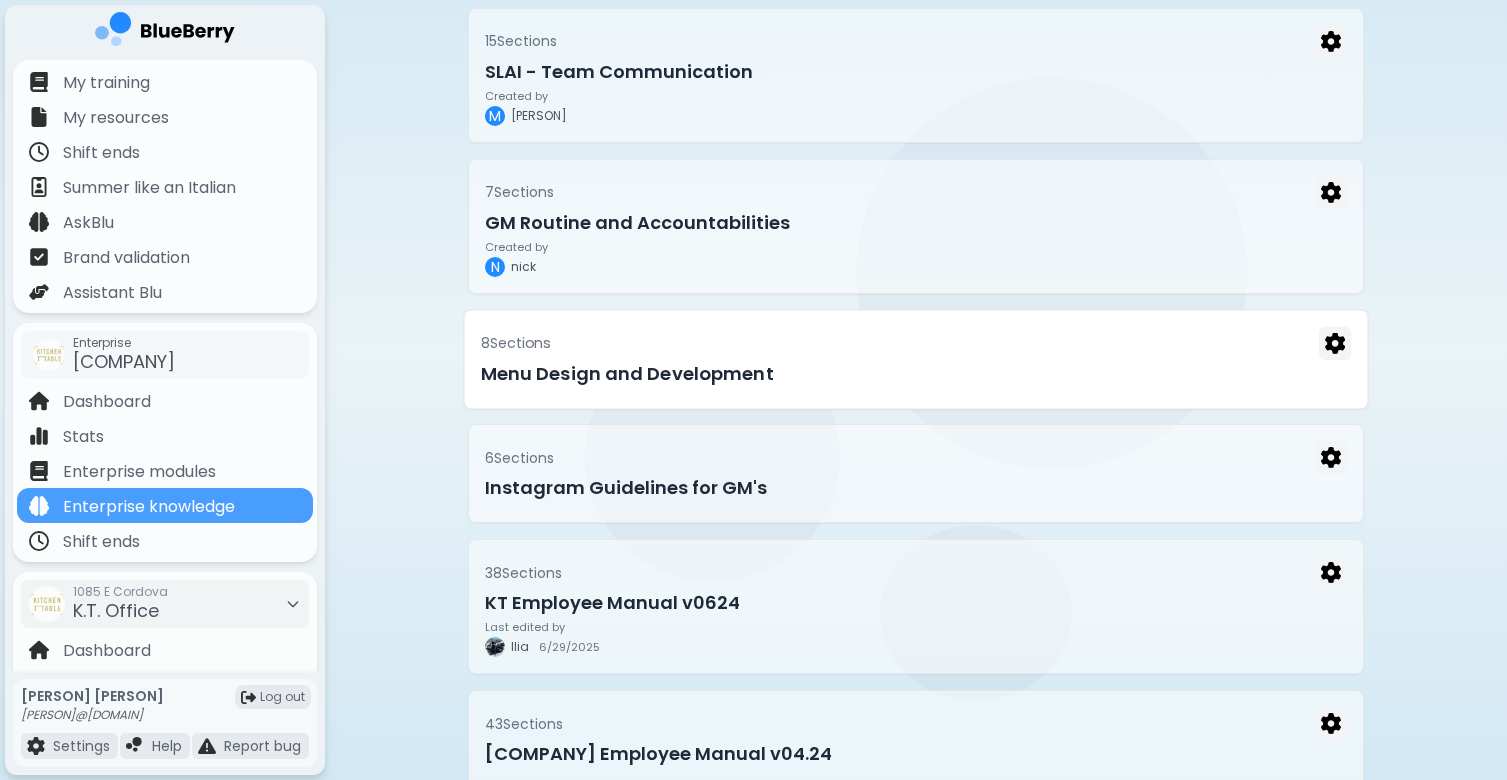 scroll, scrollTop: 193, scrollLeft: 0, axis: vertical 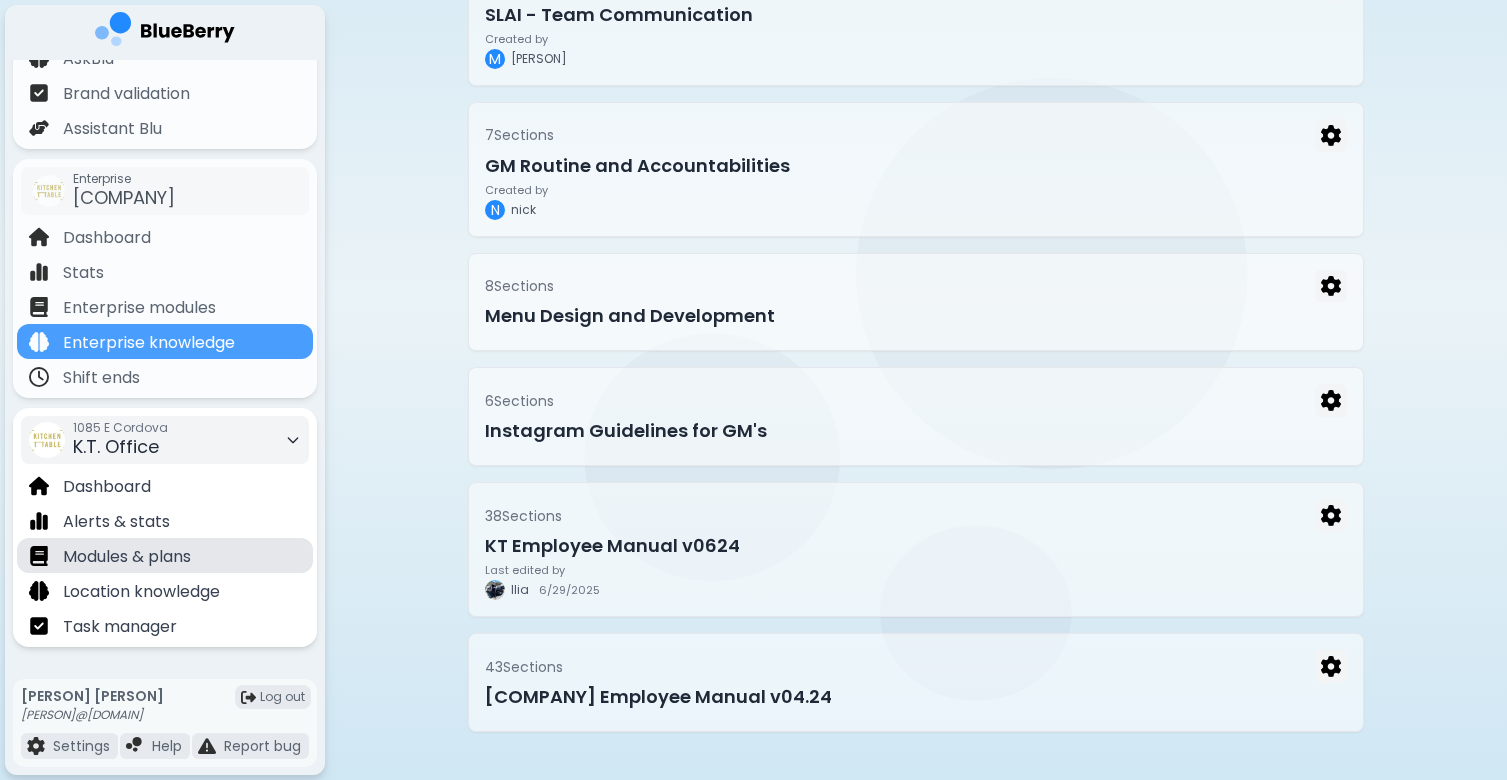click on "Modules & plans" at bounding box center [165, 555] 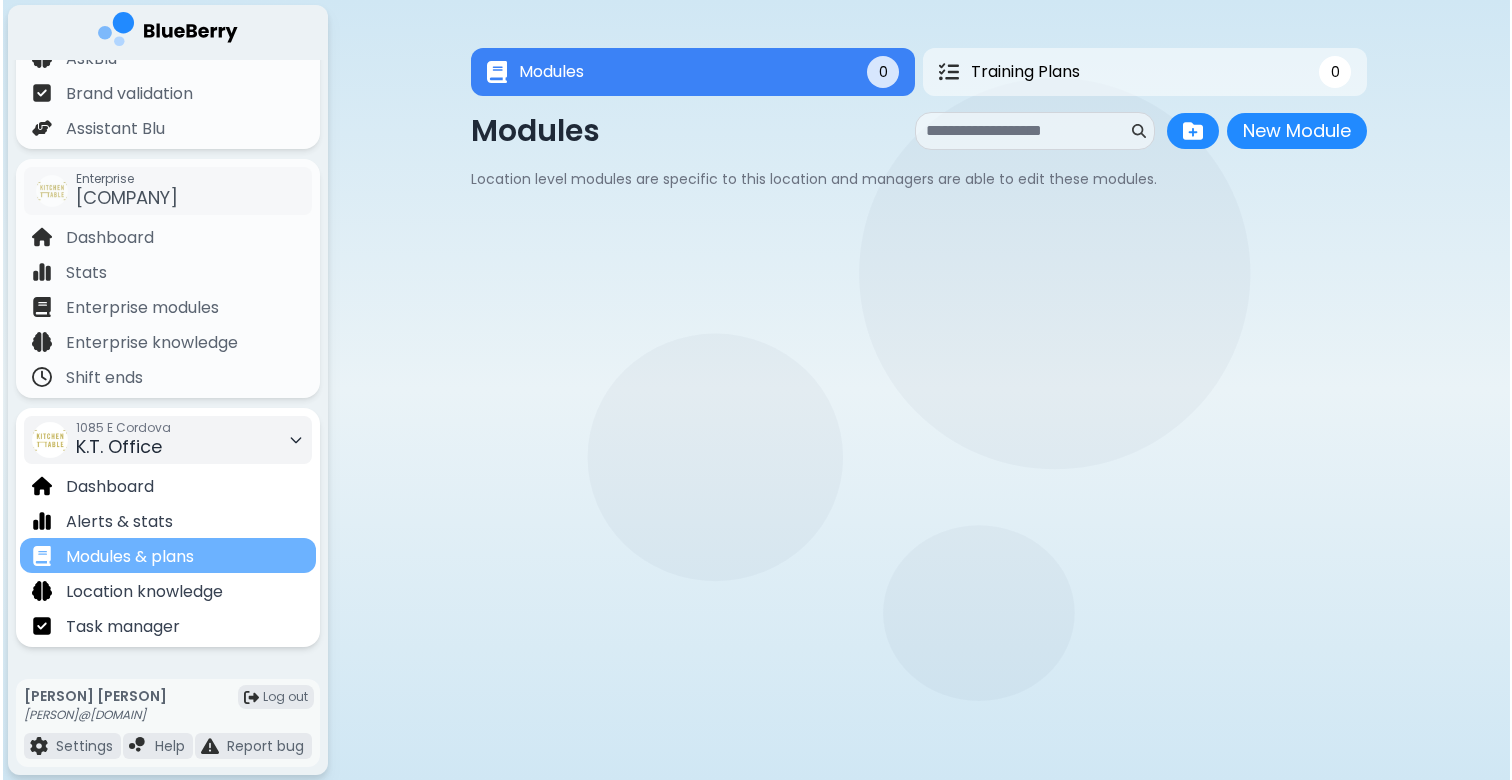 scroll, scrollTop: 0, scrollLeft: 0, axis: both 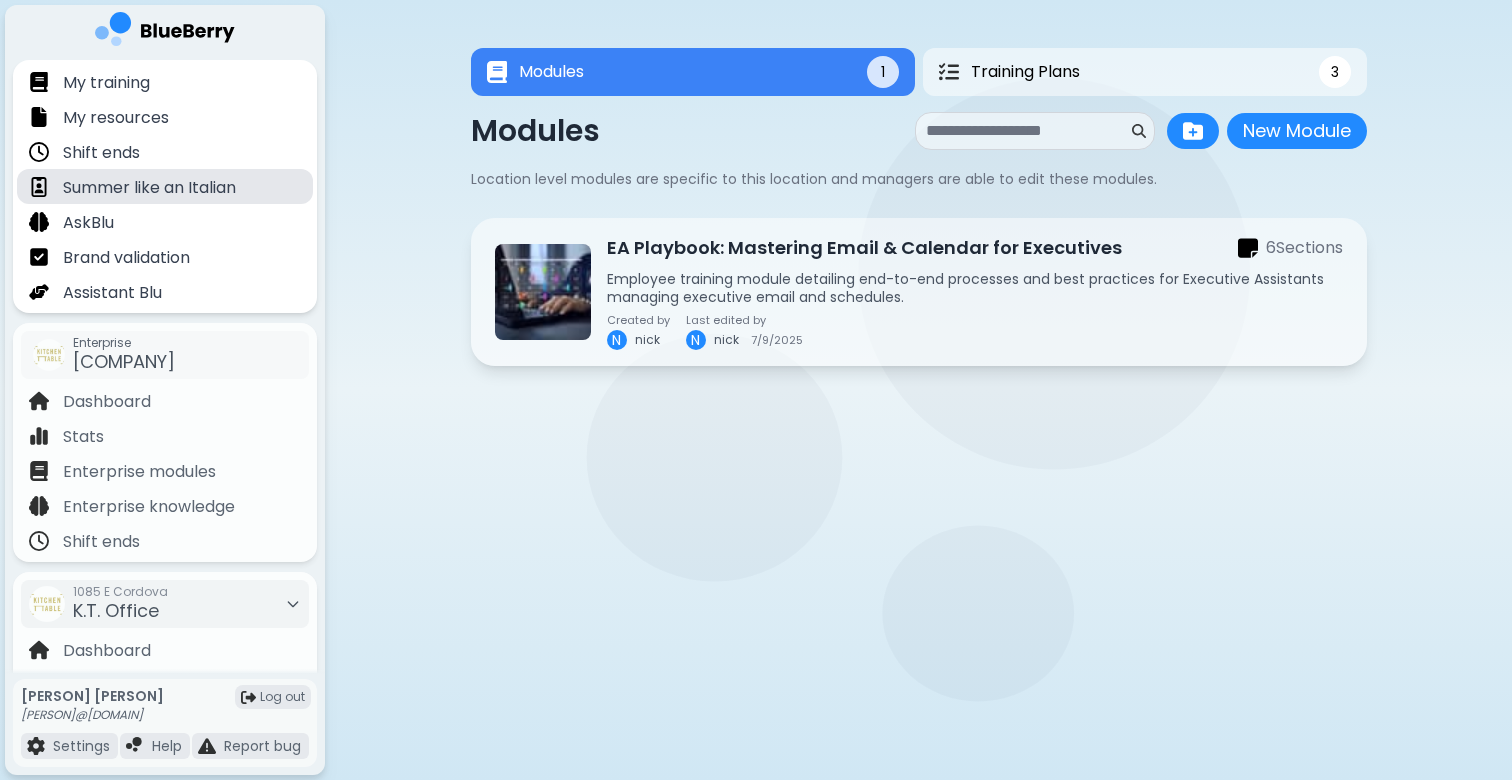 click on "Summer like an Italian" at bounding box center (149, 188) 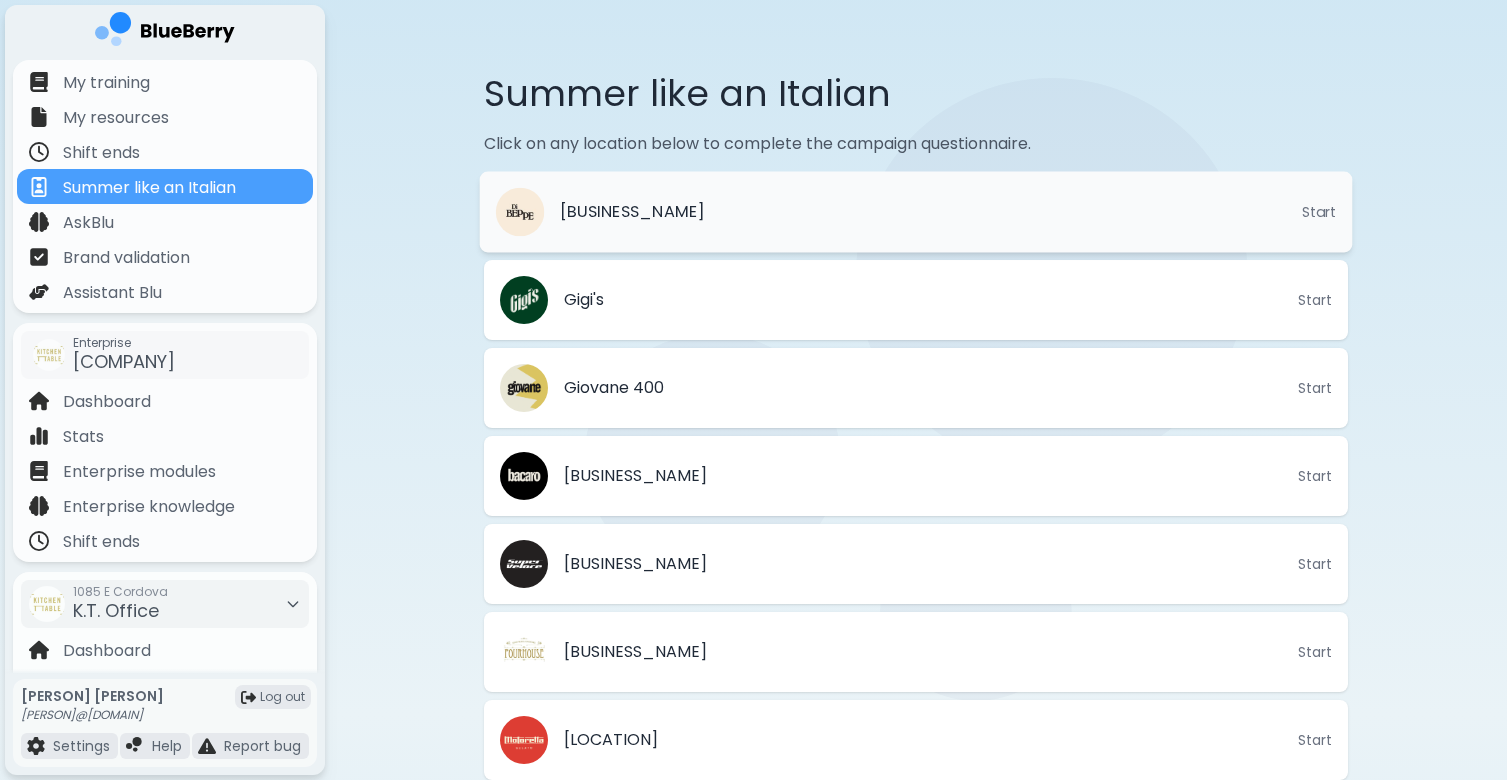 scroll, scrollTop: 0, scrollLeft: 0, axis: both 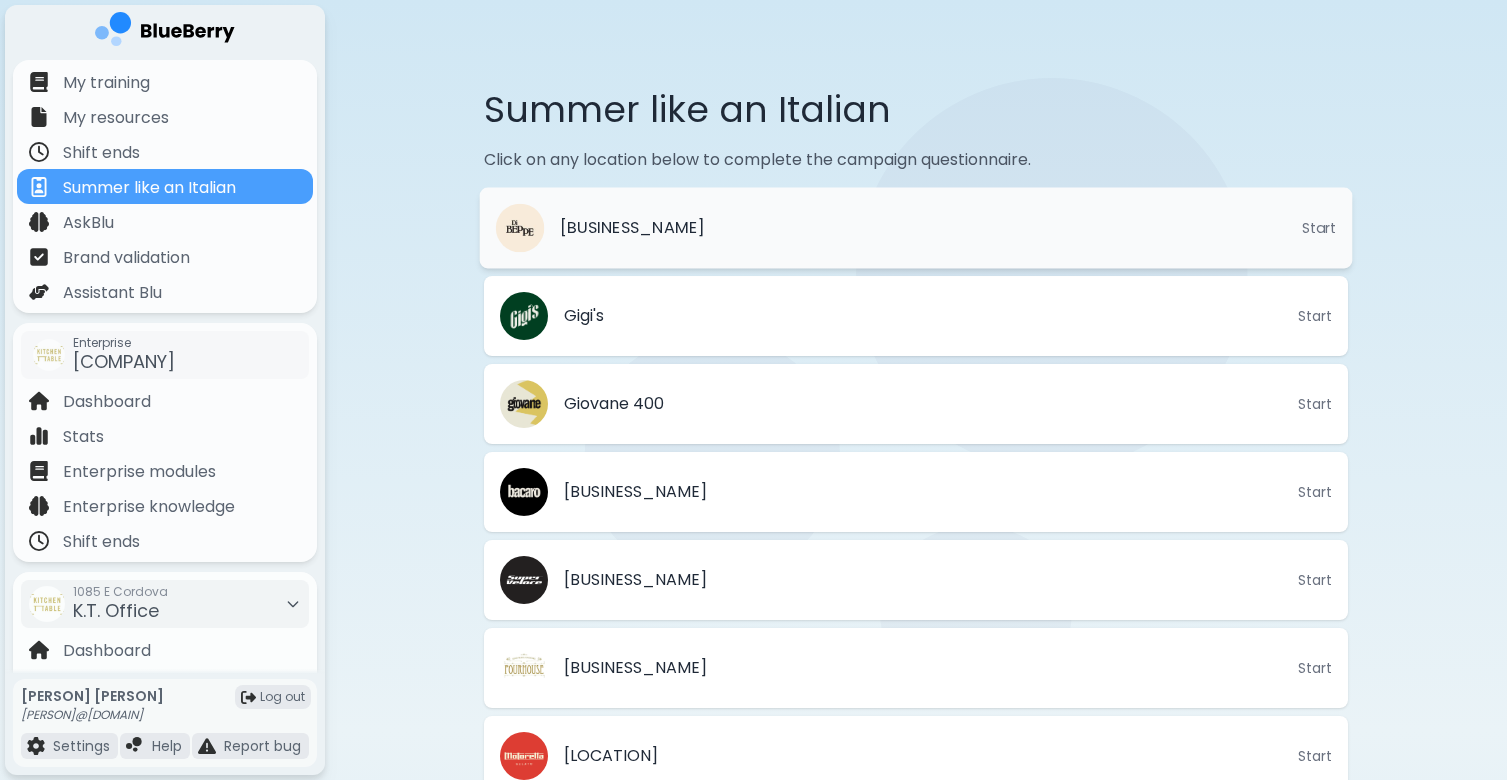 click on "[BUSINESS_NAME] Start" at bounding box center [916, 228] 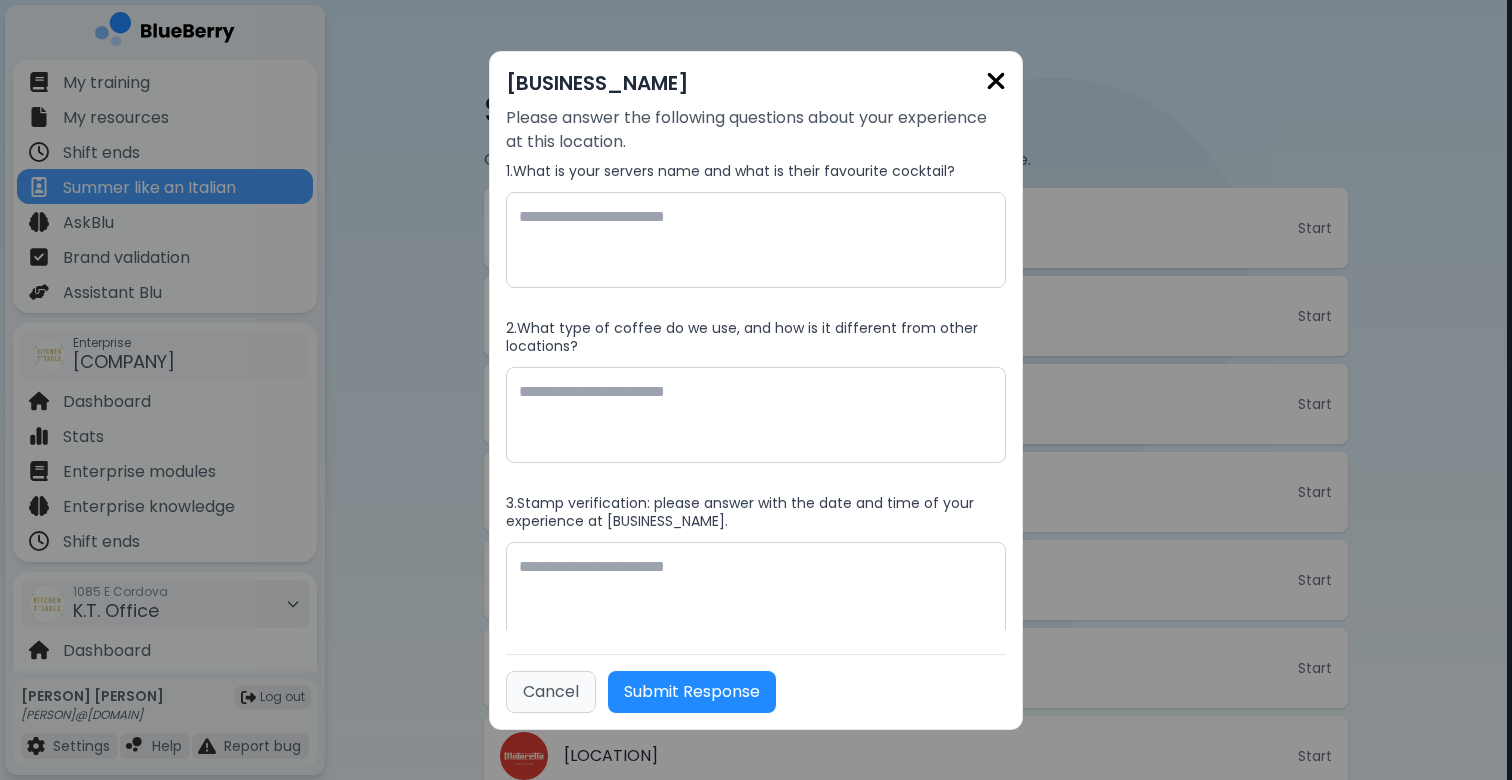 click on "Cancel" at bounding box center [551, 692] 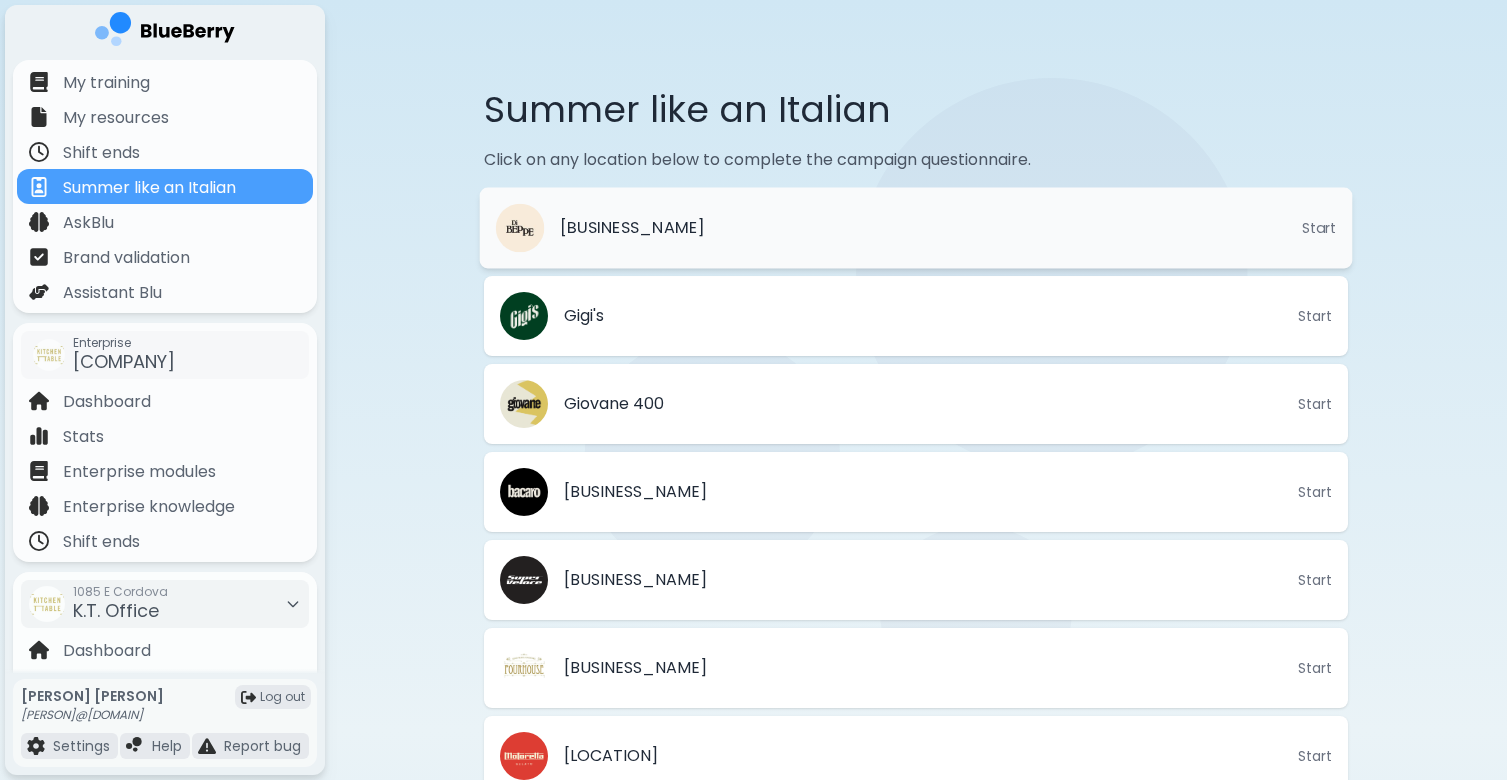 click on "[BUSINESS_NAME] Start" at bounding box center (916, 228) 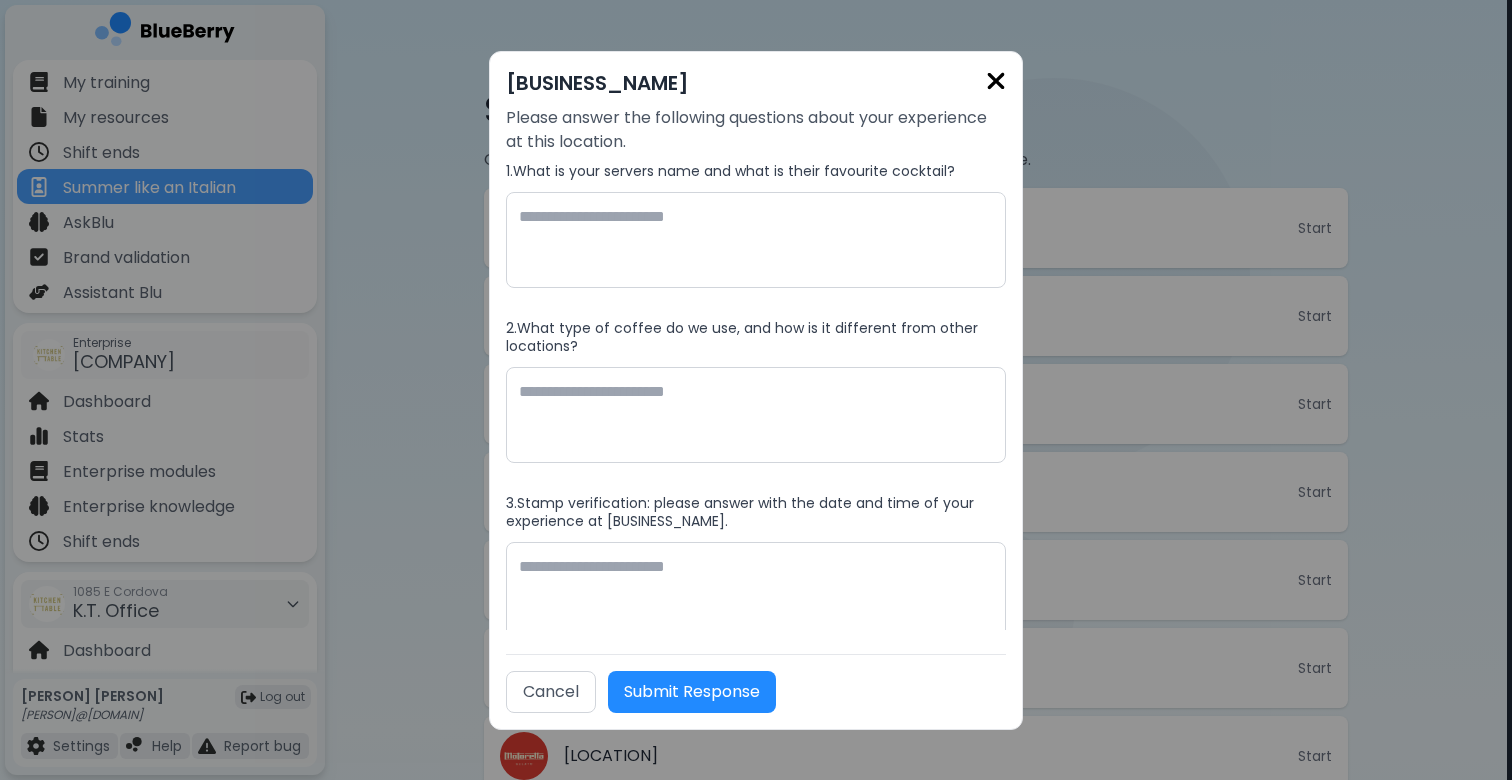 click at bounding box center (996, 81) 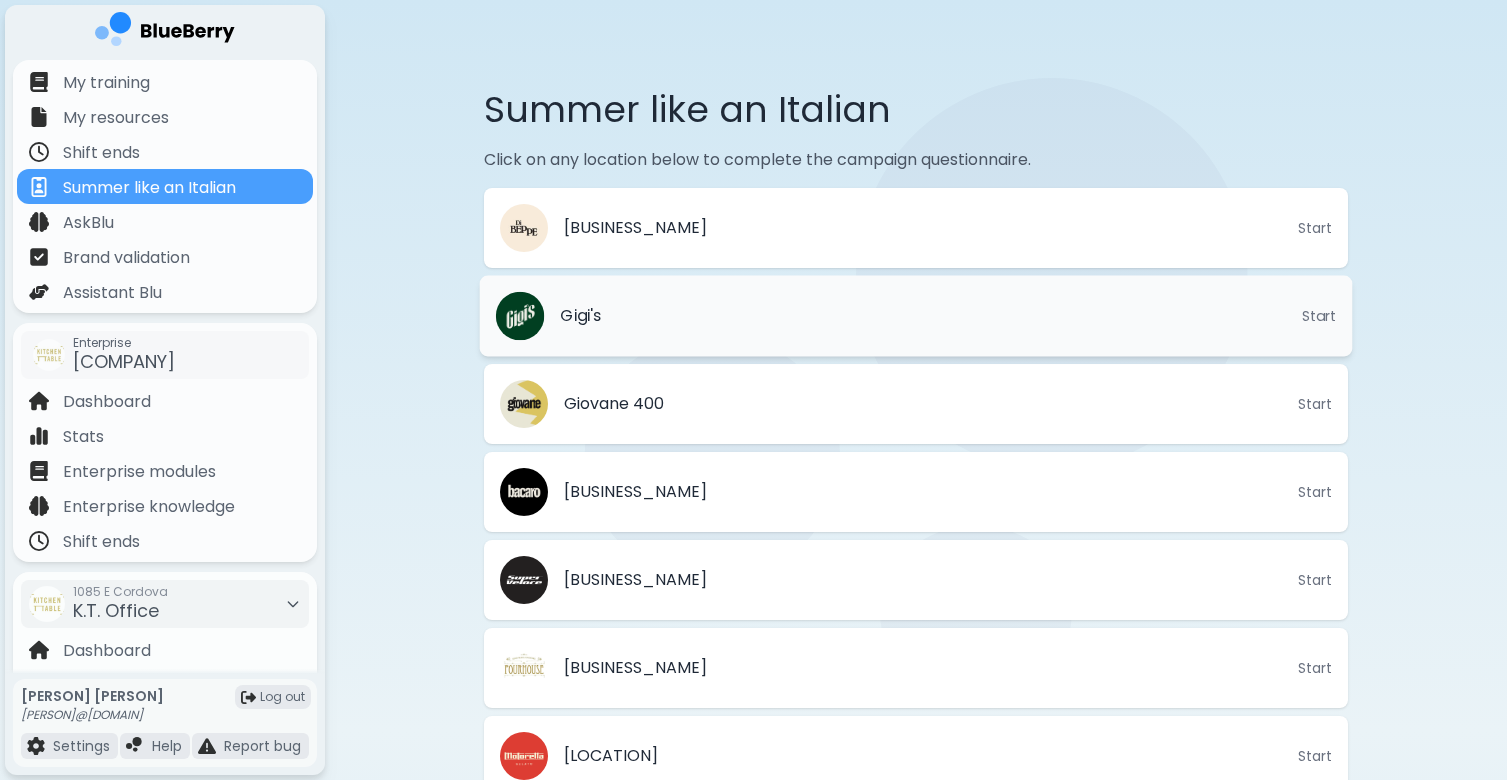 click on "[BUSINESS_NAME] Start" at bounding box center [916, 316] 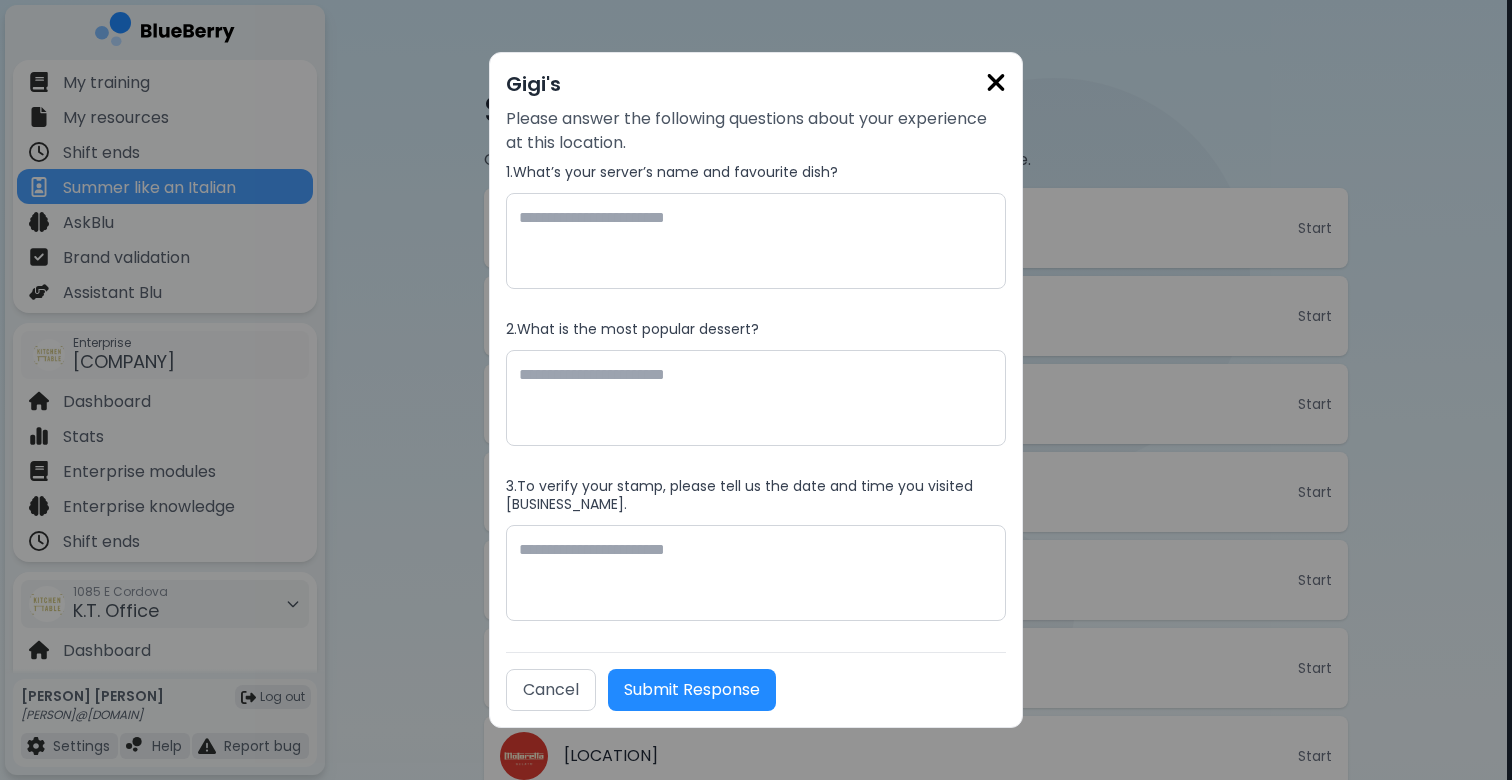 click on "Please answer the following questions about your experience at this location." at bounding box center (756, 131) 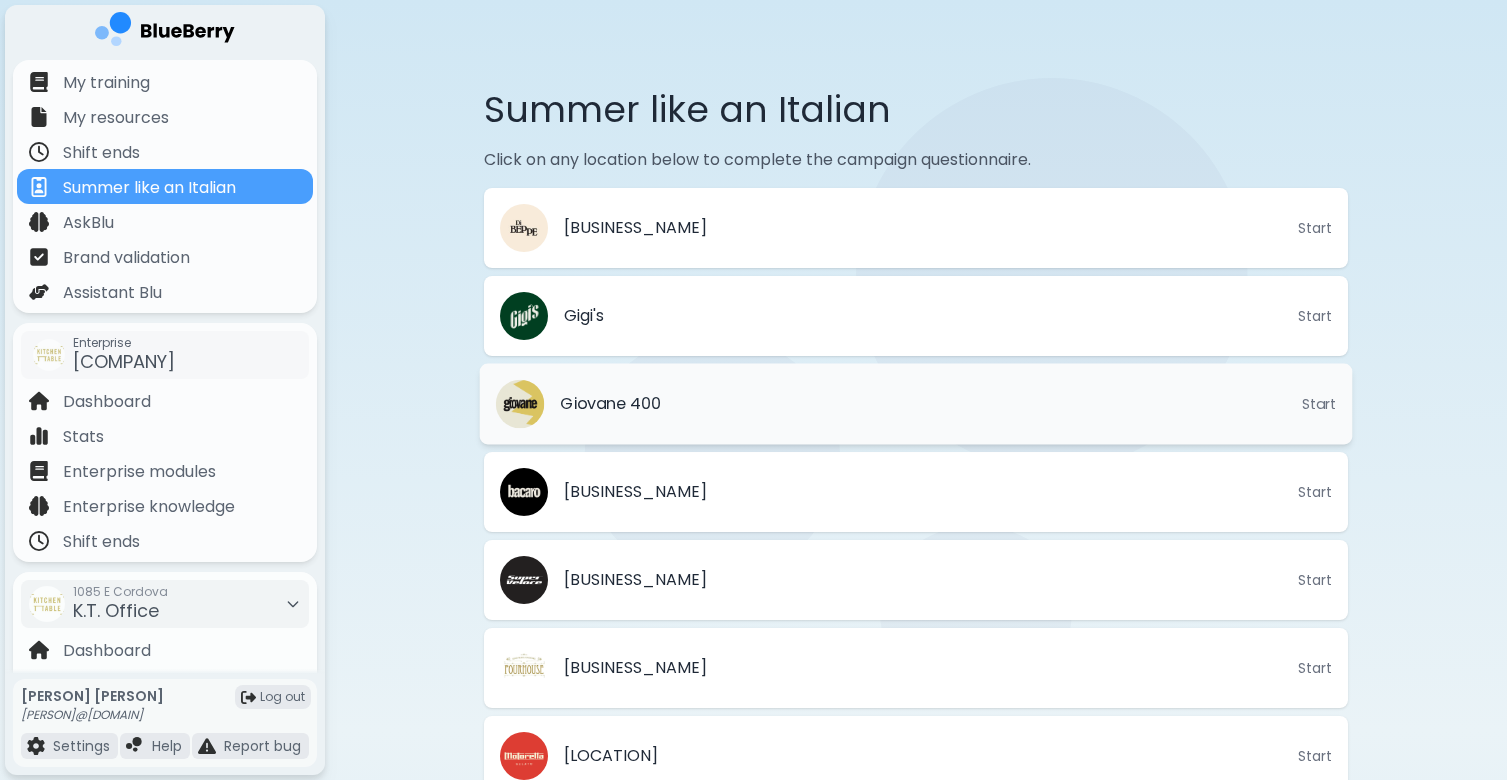 click on "[PERSON] Start" at bounding box center (916, 404) 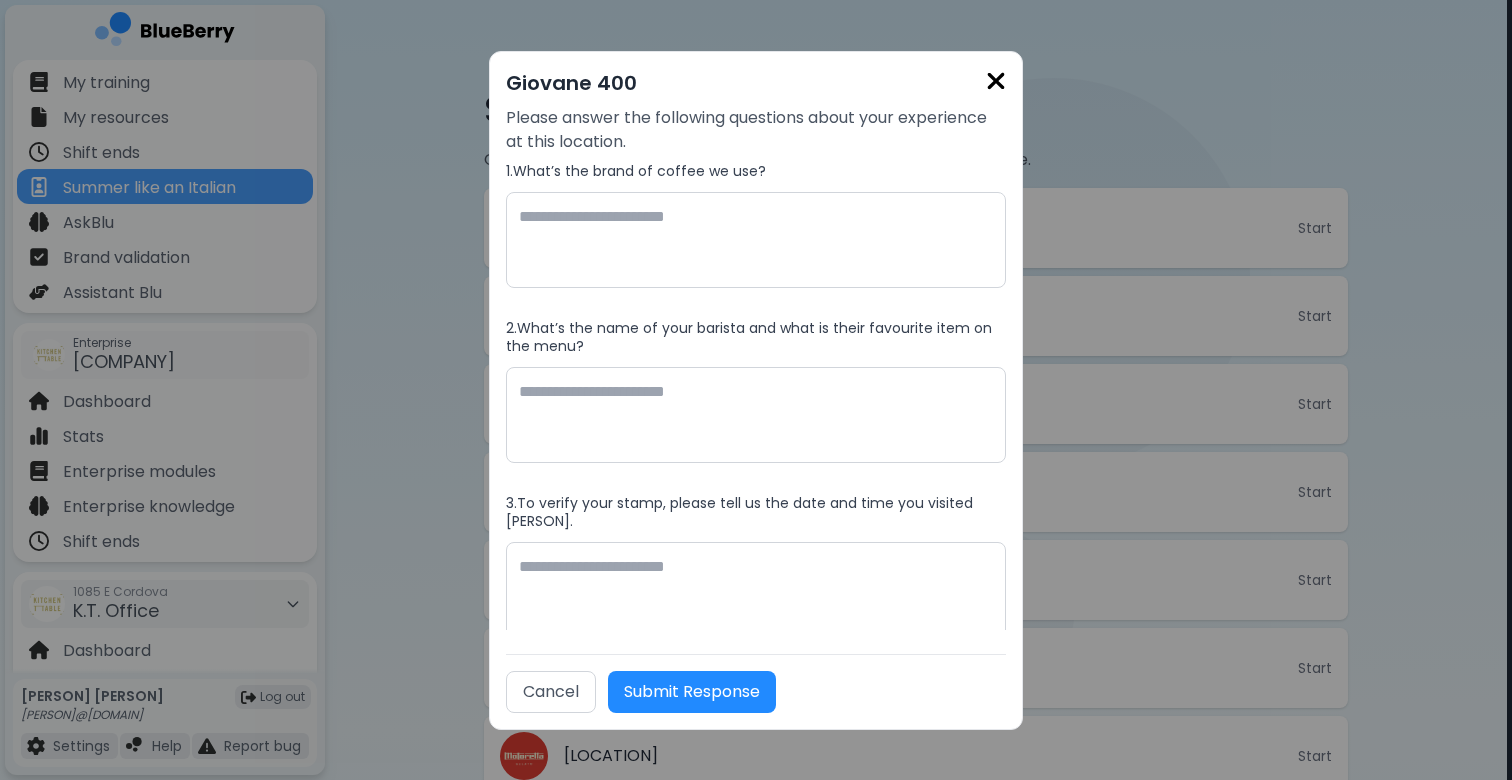click at bounding box center (996, 81) 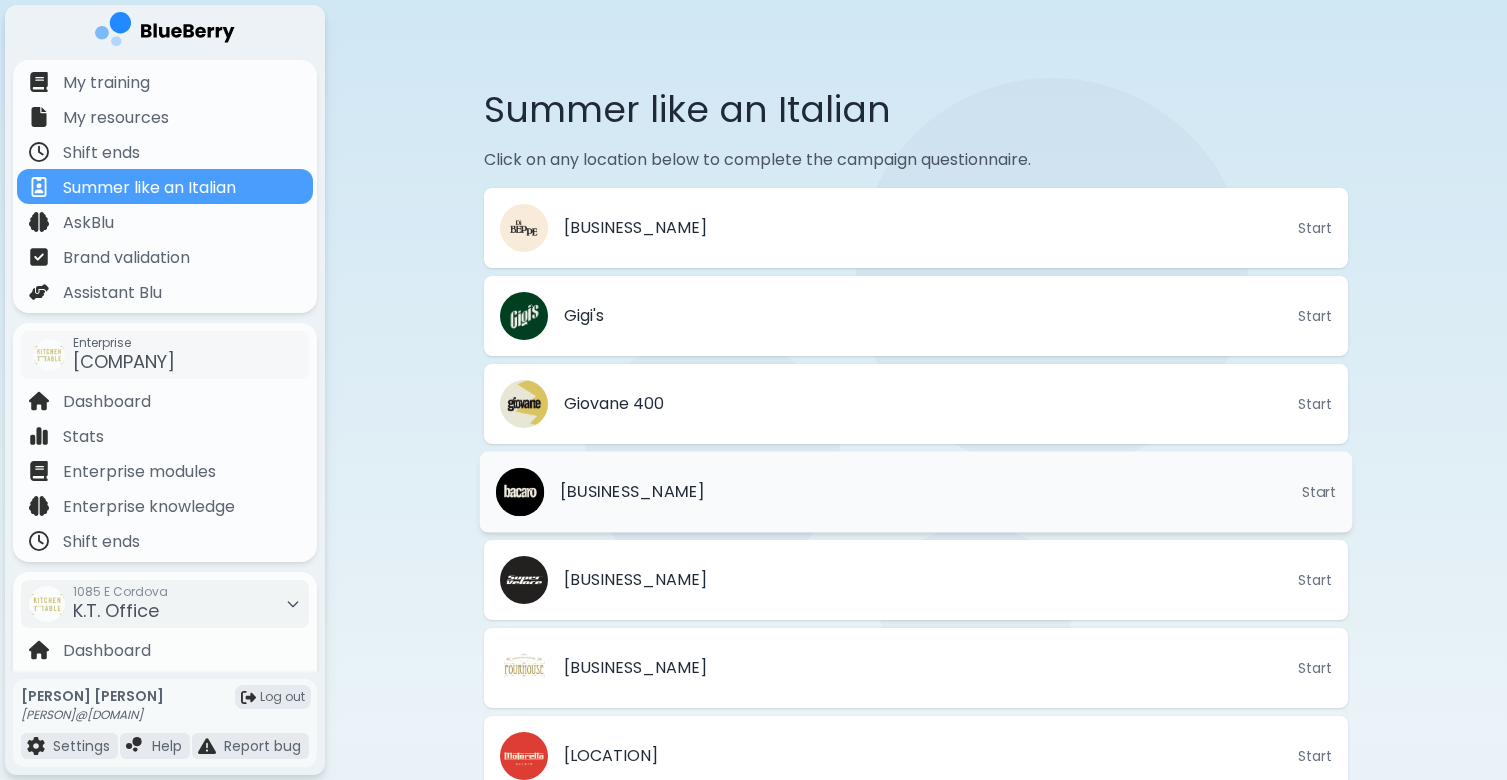 click on "[BUSINESS_NAME] Start" at bounding box center [916, 492] 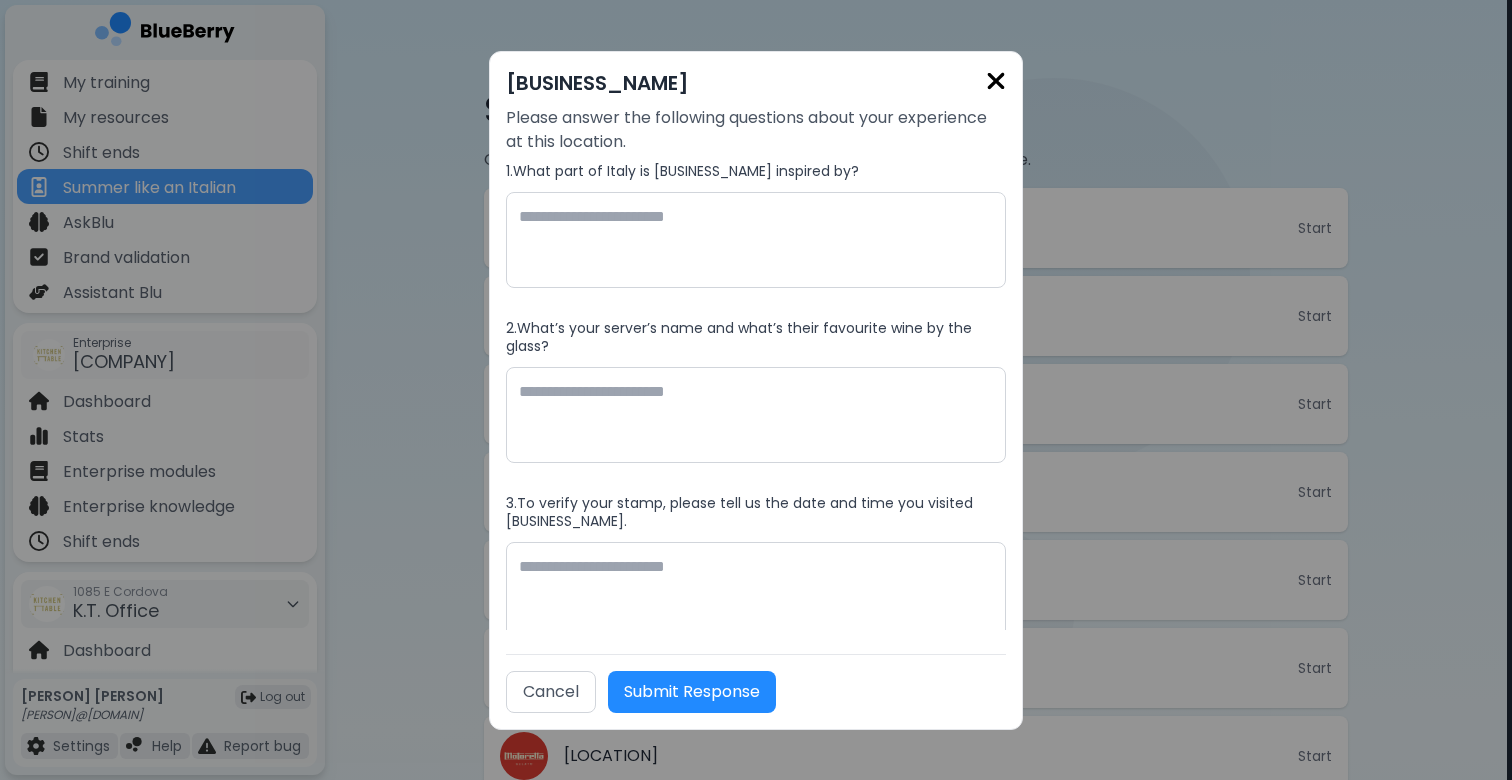 click at bounding box center [996, 81] 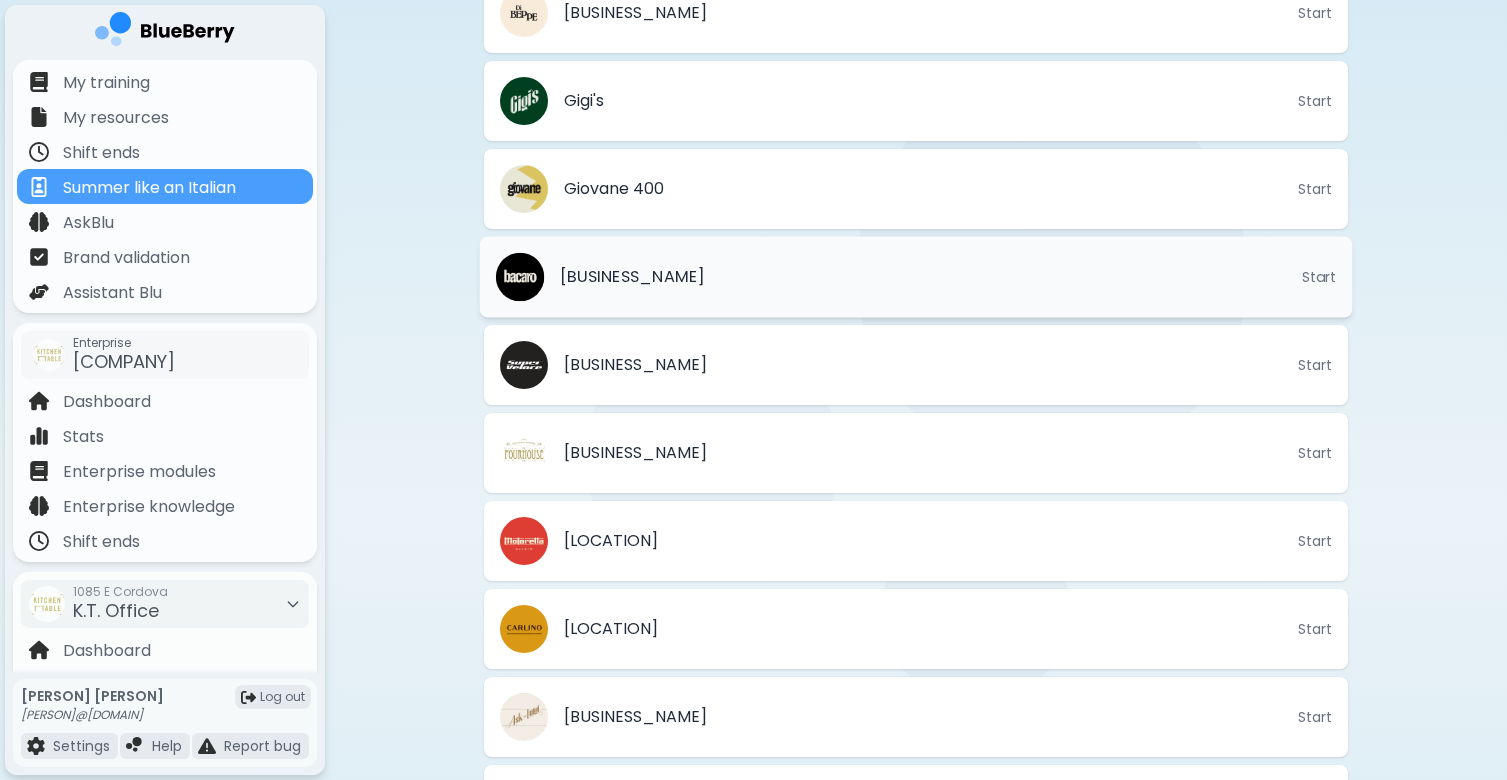 scroll, scrollTop: 223, scrollLeft: 0, axis: vertical 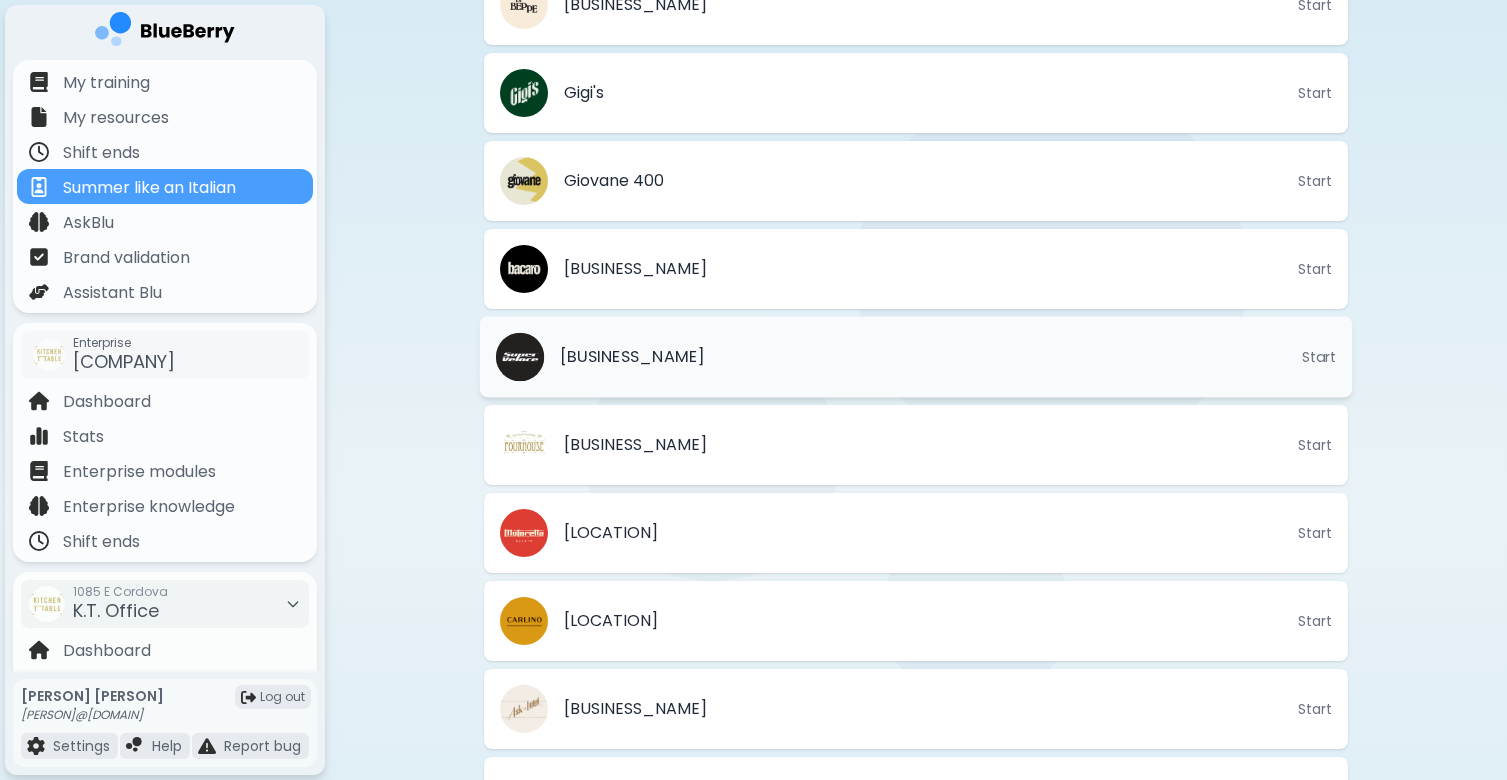 click on "[BUSINESS_NAME] Start" at bounding box center [916, 357] 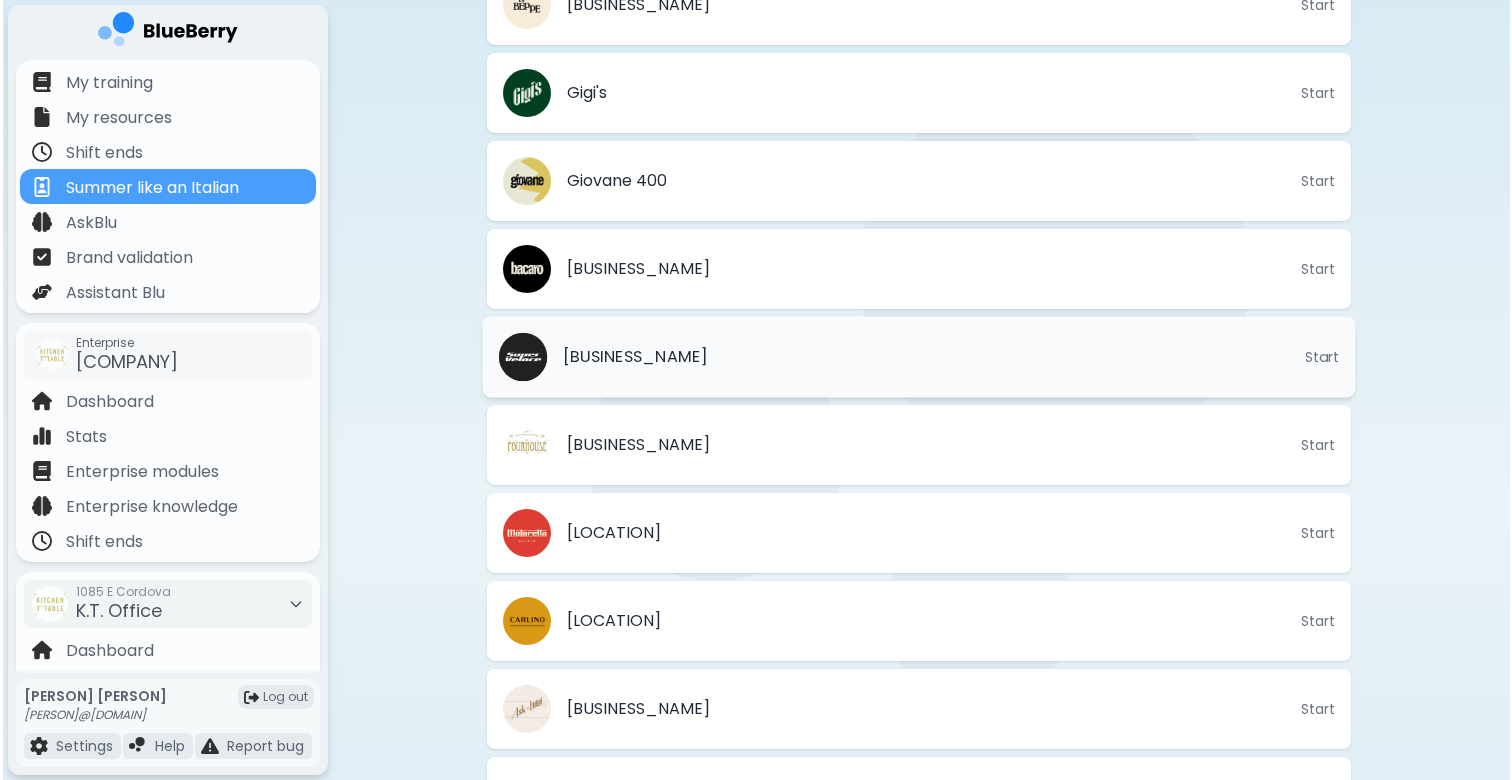 scroll, scrollTop: 0, scrollLeft: 0, axis: both 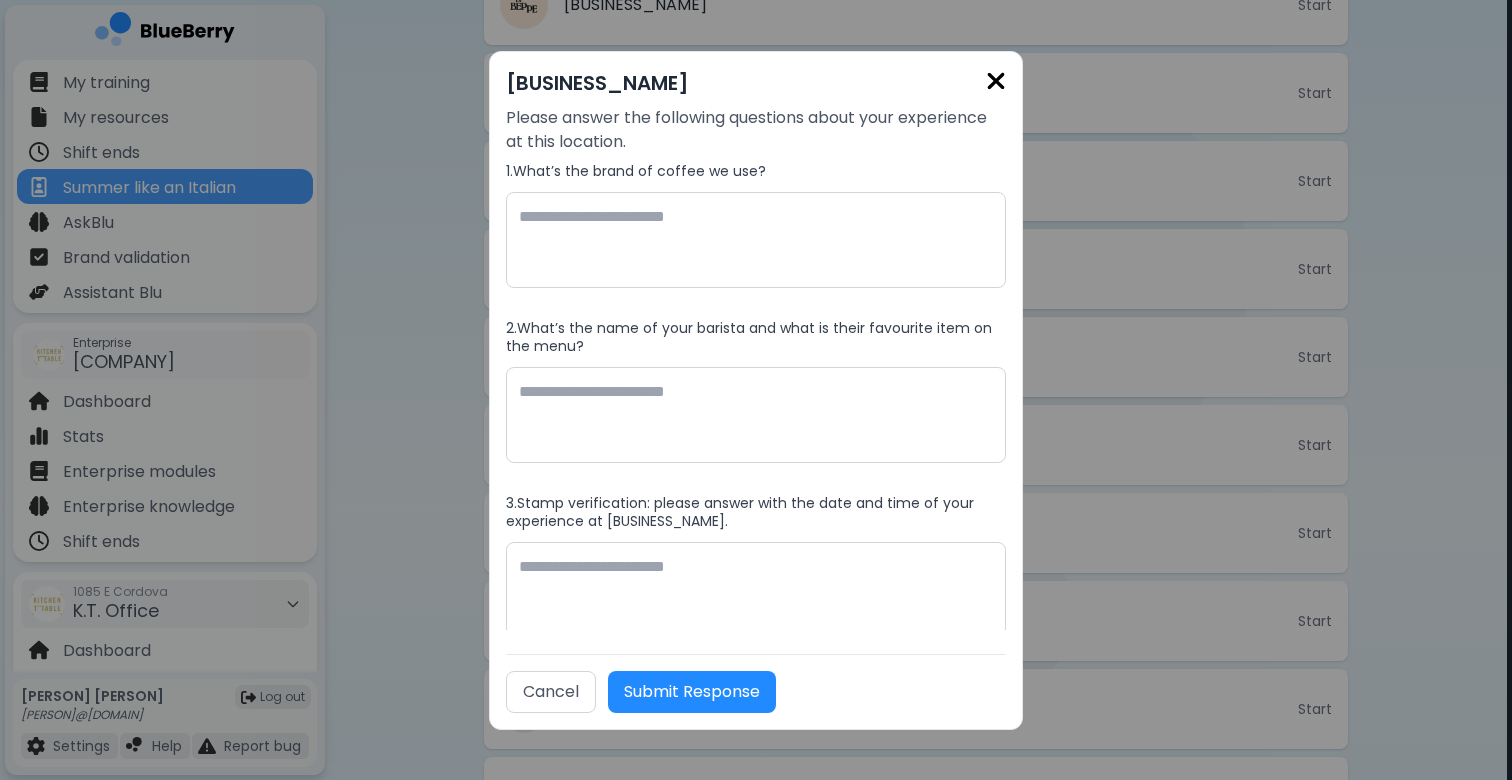 click at bounding box center [996, 81] 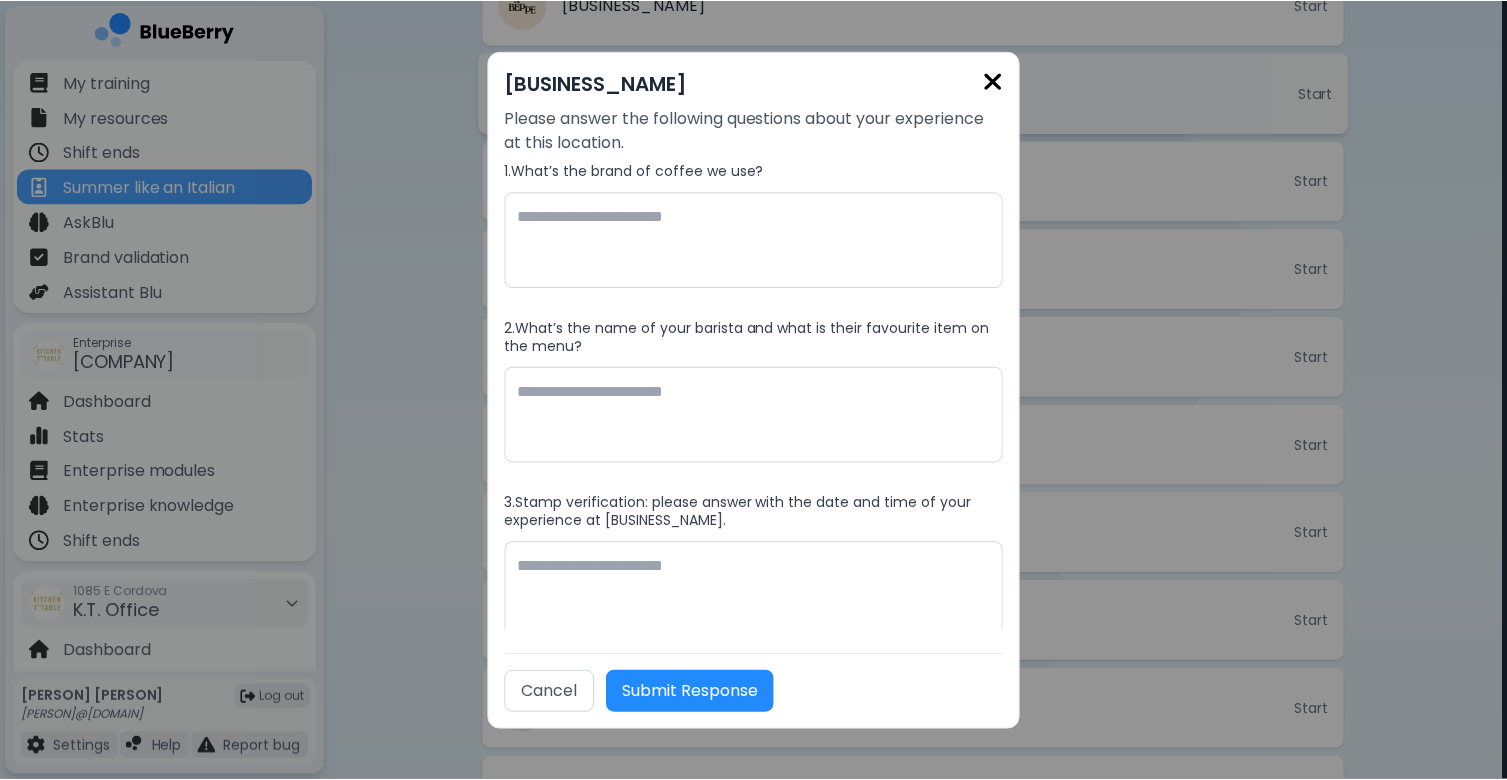scroll, scrollTop: 223, scrollLeft: 0, axis: vertical 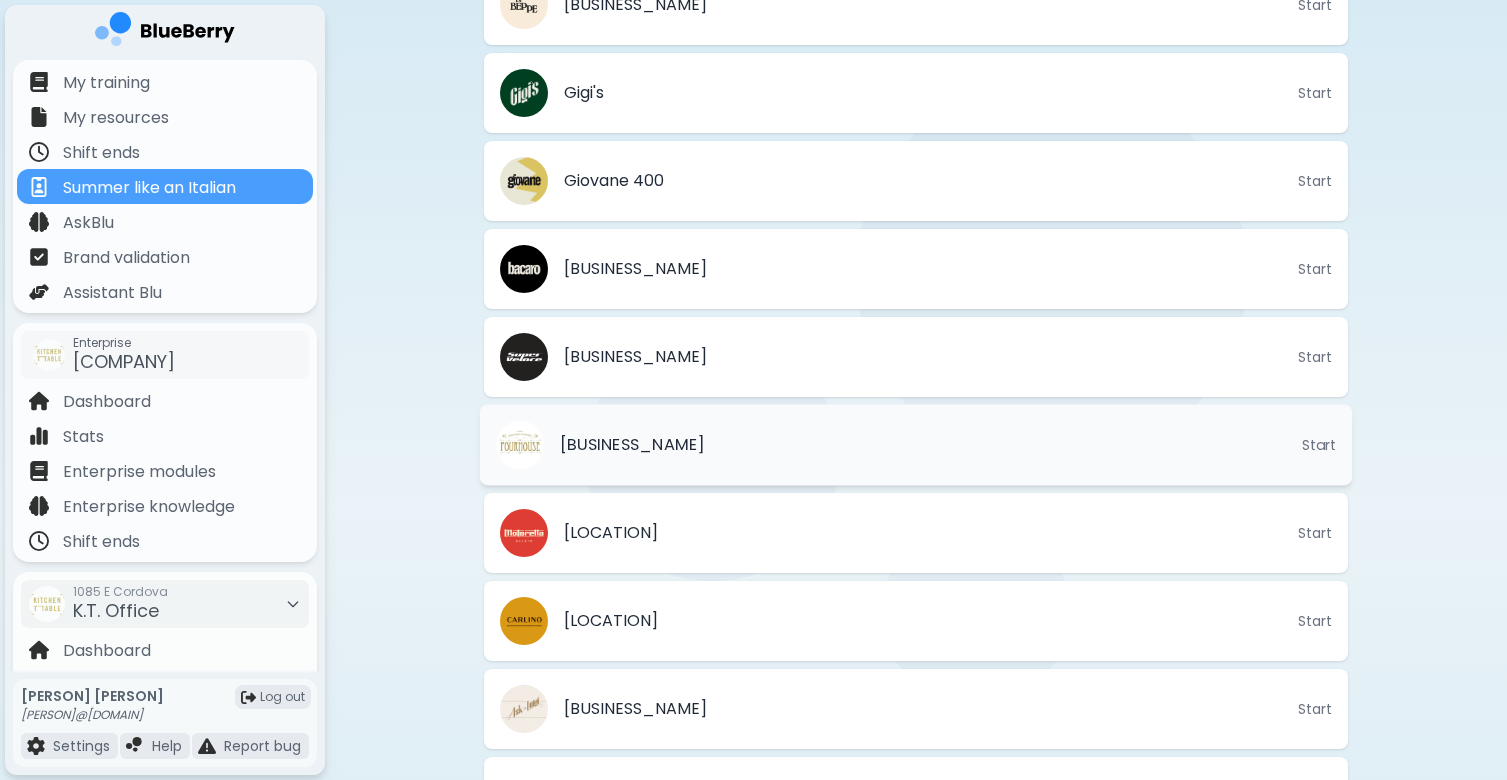 click on "[BUSINESS_NAME] Start" at bounding box center [916, 445] 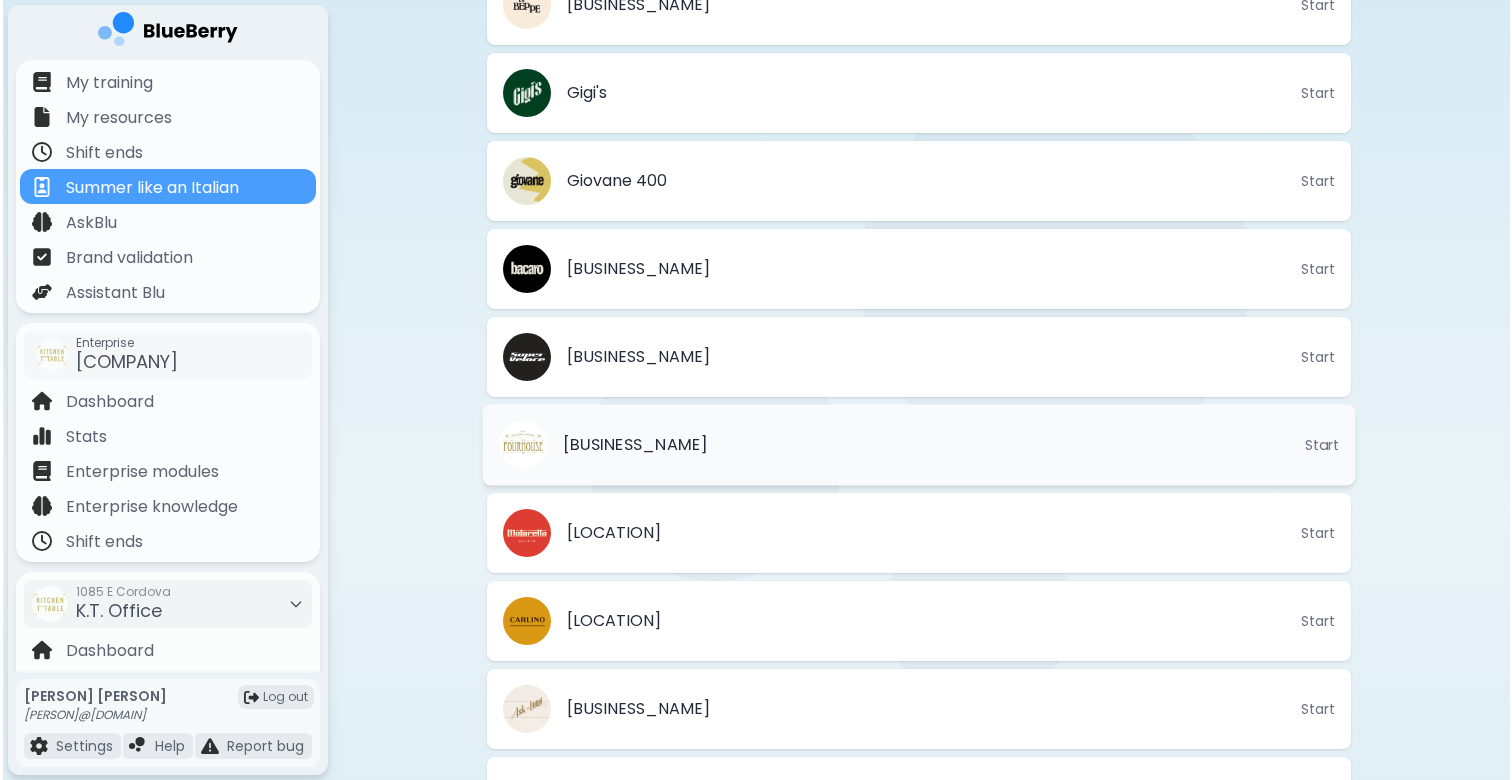 scroll, scrollTop: 0, scrollLeft: 0, axis: both 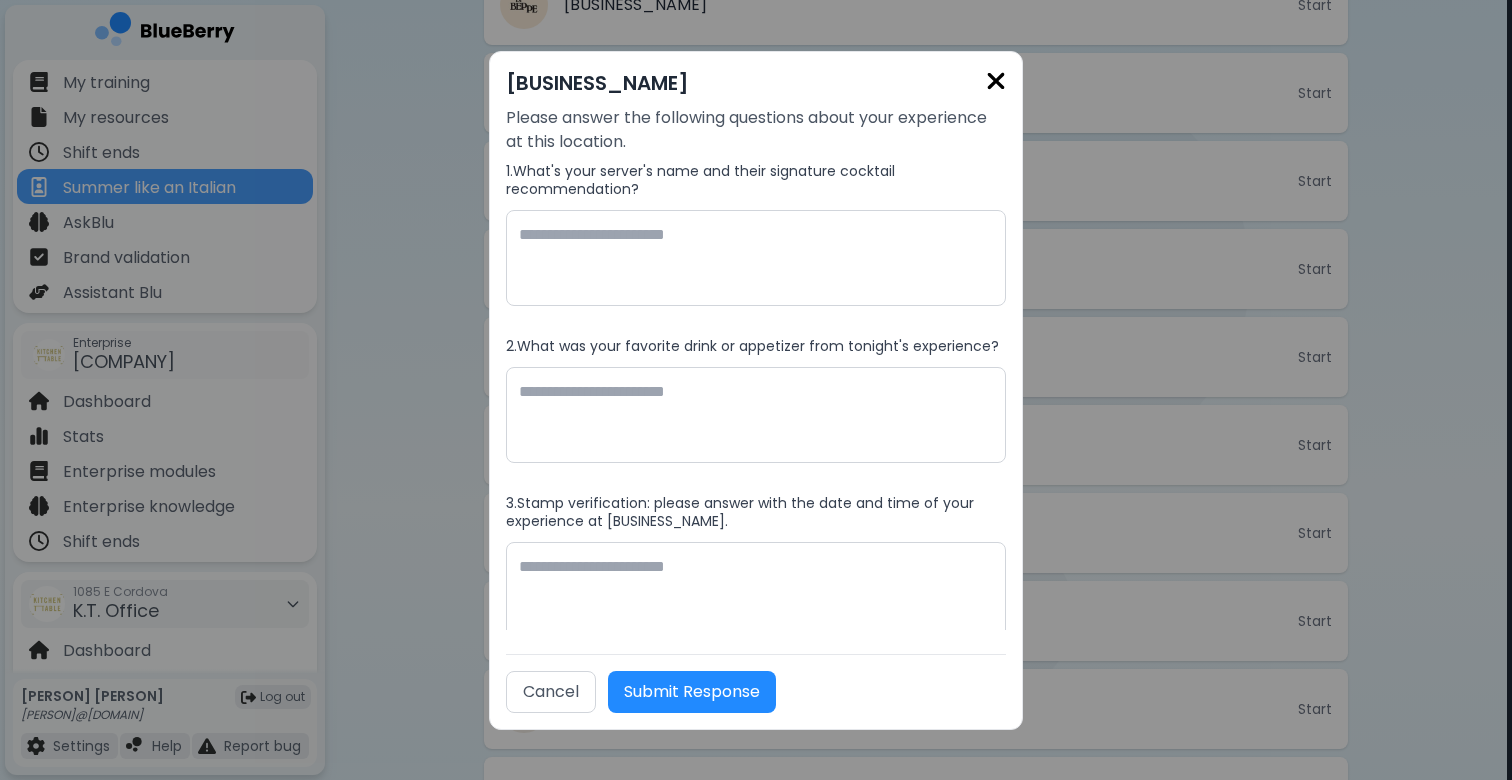 click on "[BUSINESS_NAME] Please answer the following questions about your experience at this location. 1 . What's your server's name and their signature cocktail recommendation? 2 . What was your favorite drink or appetizer from tonight's experience? 3 . Stamp verification: please answer with the date and time of your experience at [BUSINESS_NAME]. Cancel Submit Response" at bounding box center (756, 390) 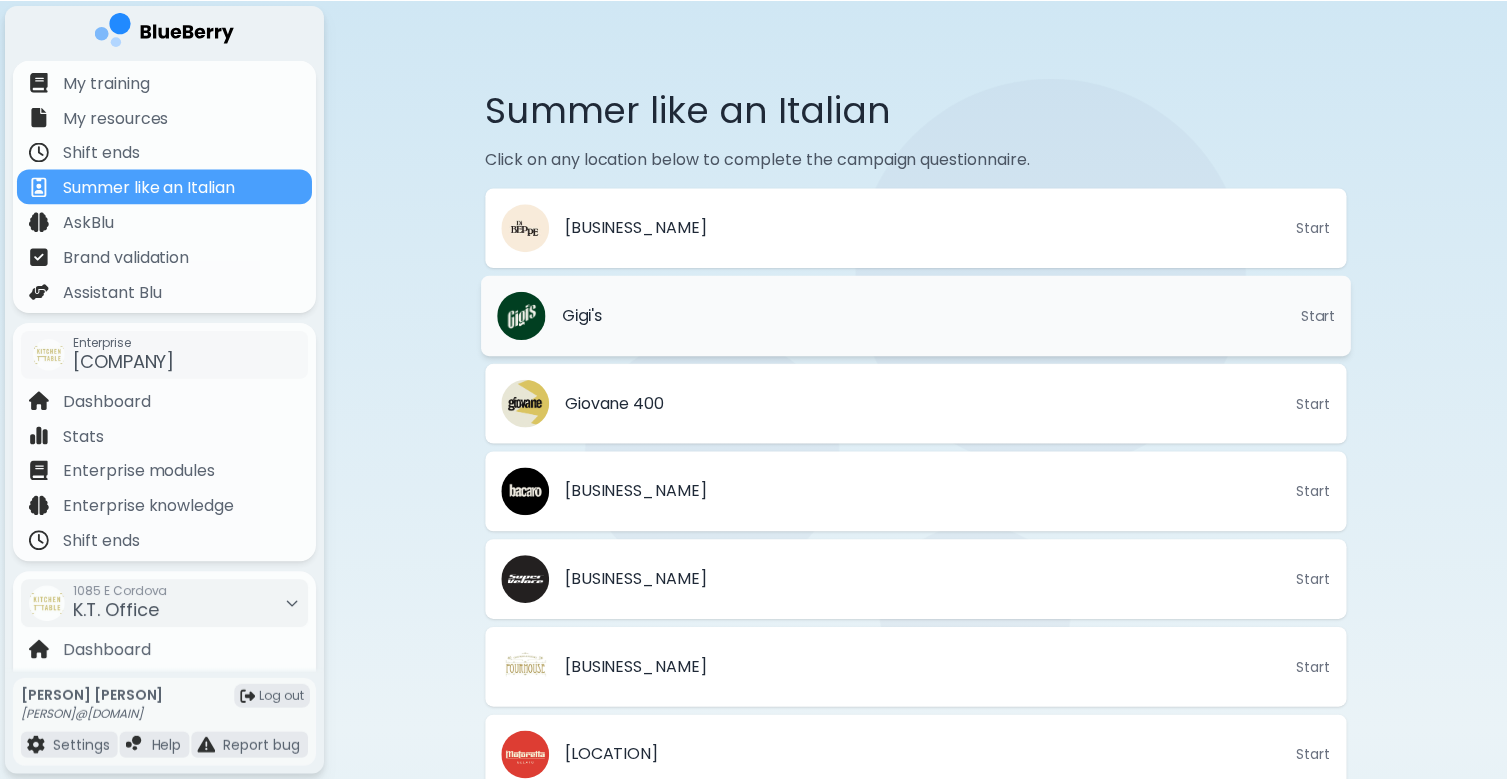scroll, scrollTop: 223, scrollLeft: 0, axis: vertical 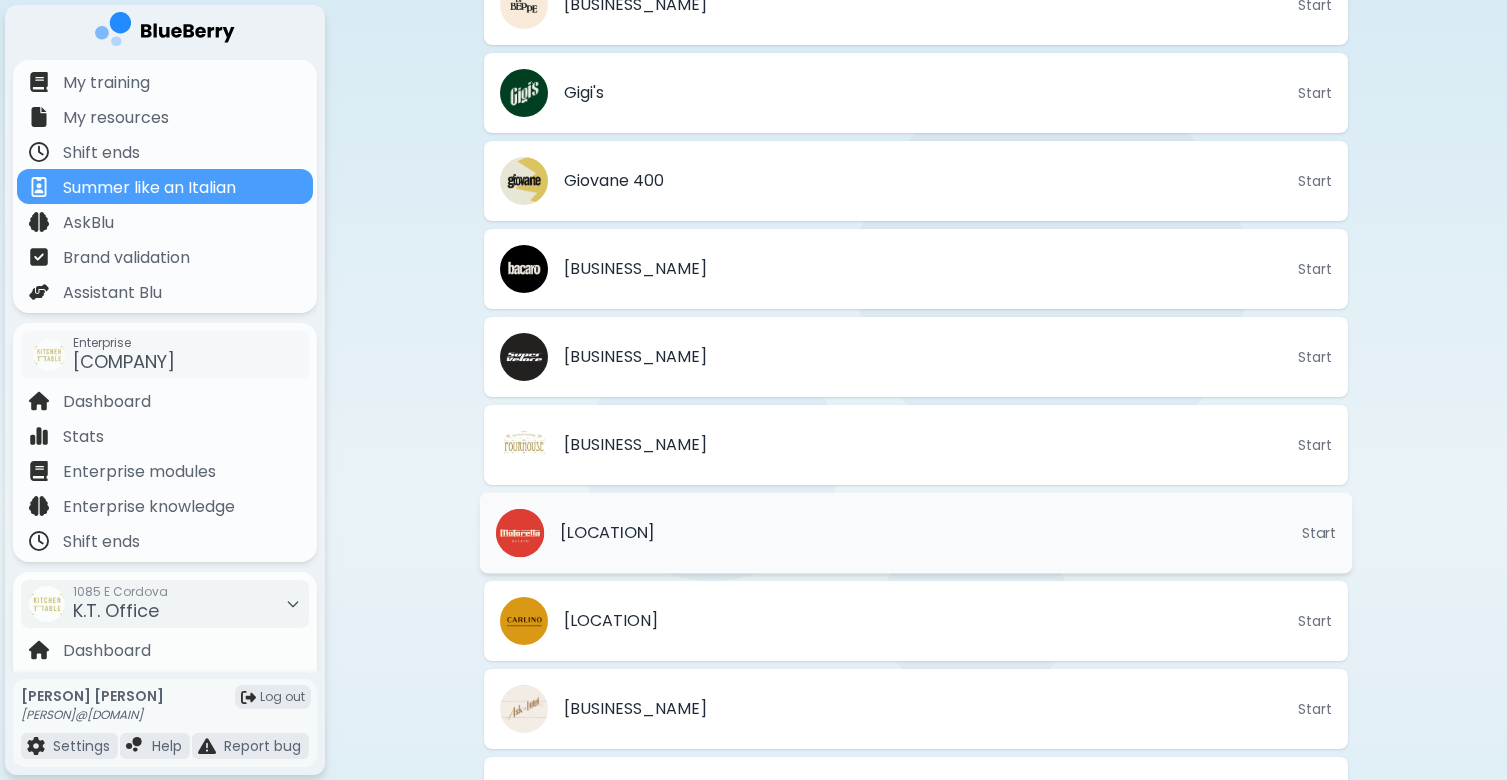 click on "[BUSINESS_NAME] Start" at bounding box center (916, 533) 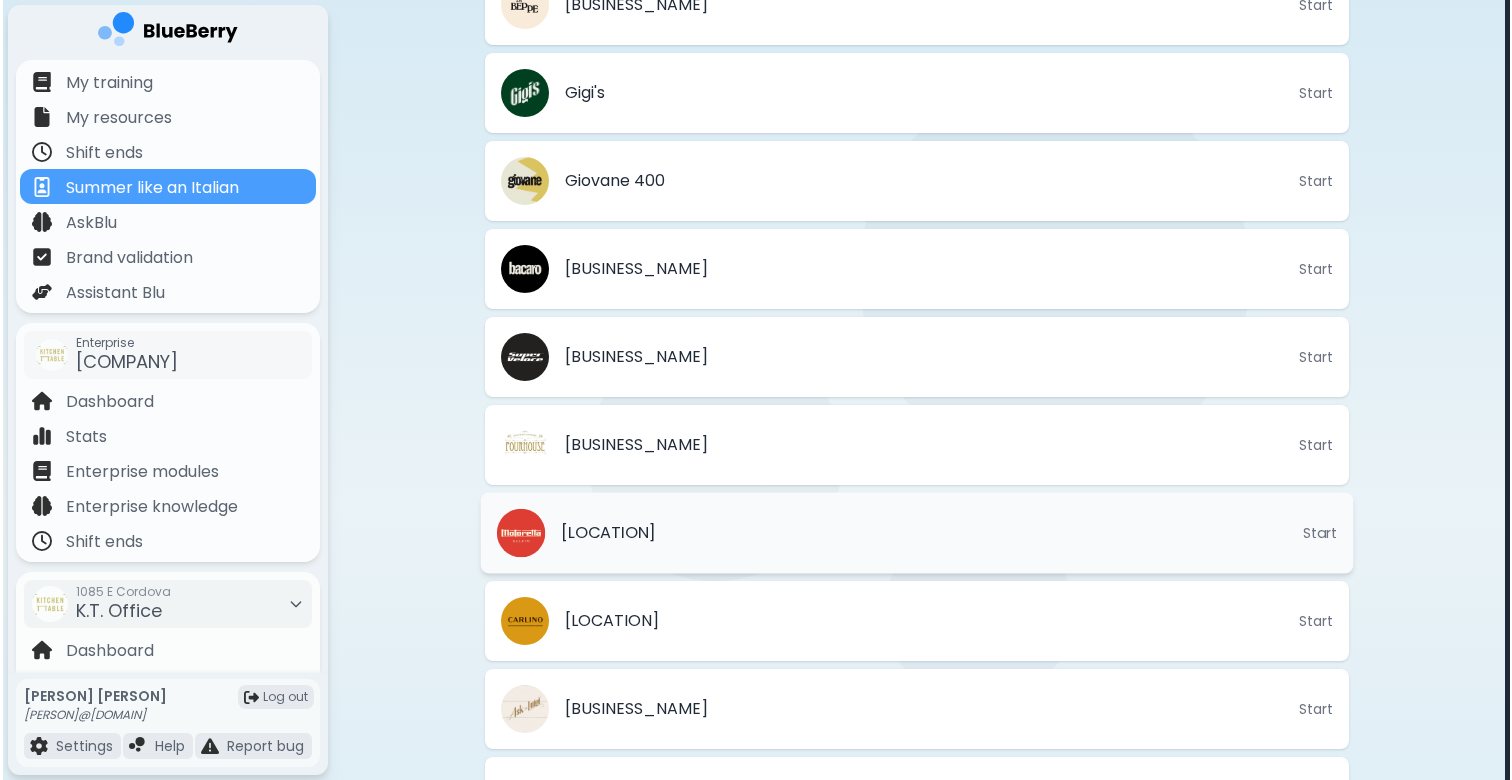 scroll, scrollTop: 0, scrollLeft: 0, axis: both 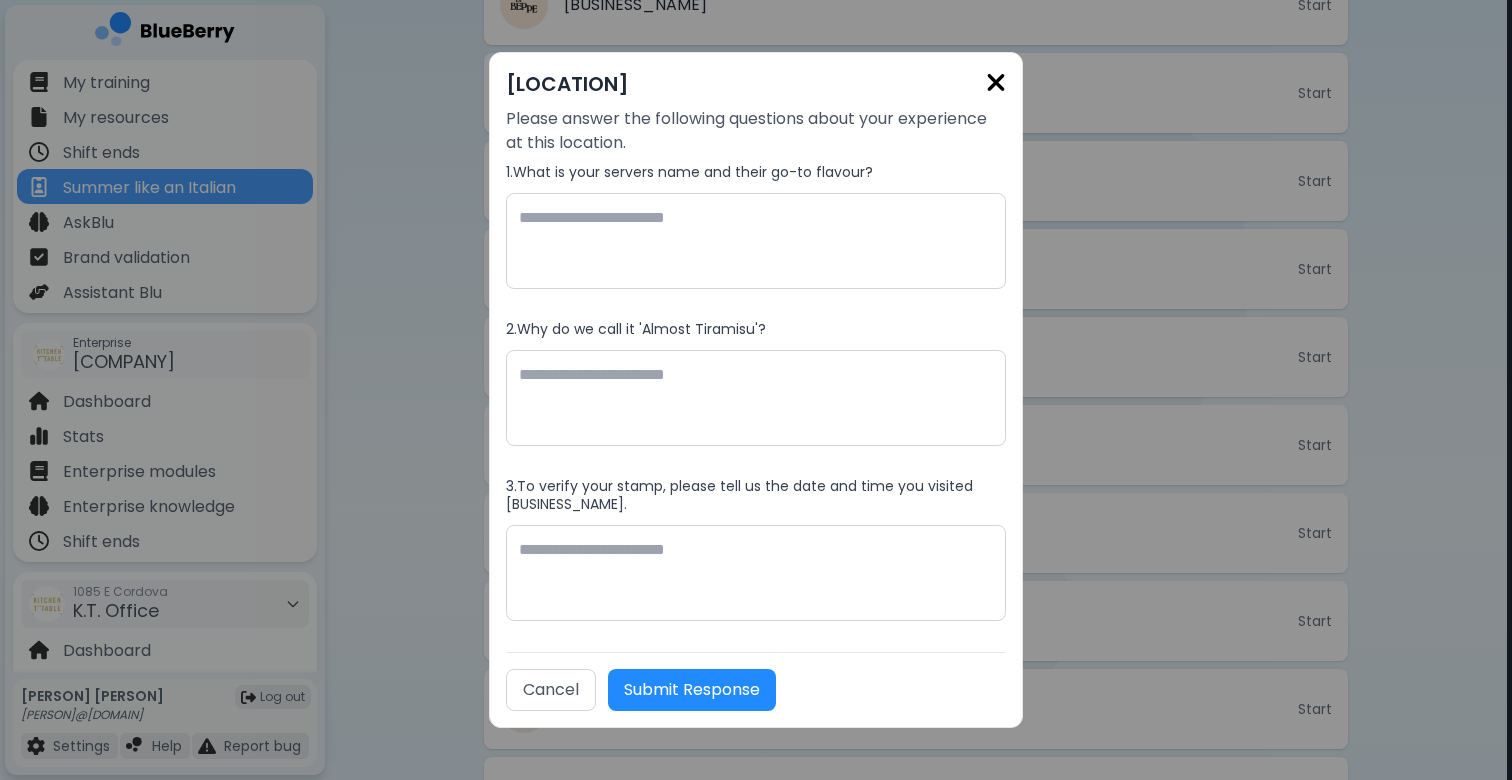 click at bounding box center (996, 82) 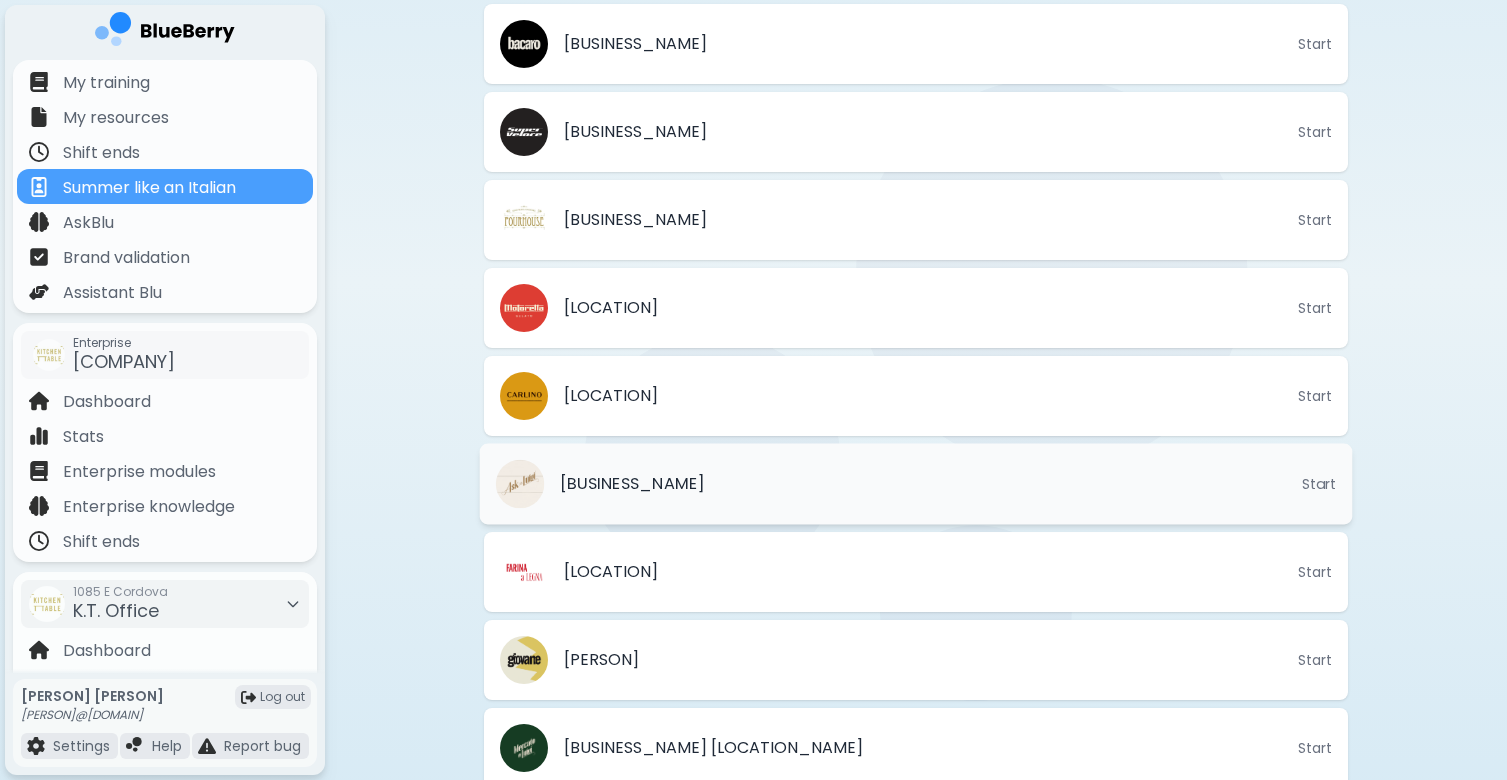scroll, scrollTop: 453, scrollLeft: 0, axis: vertical 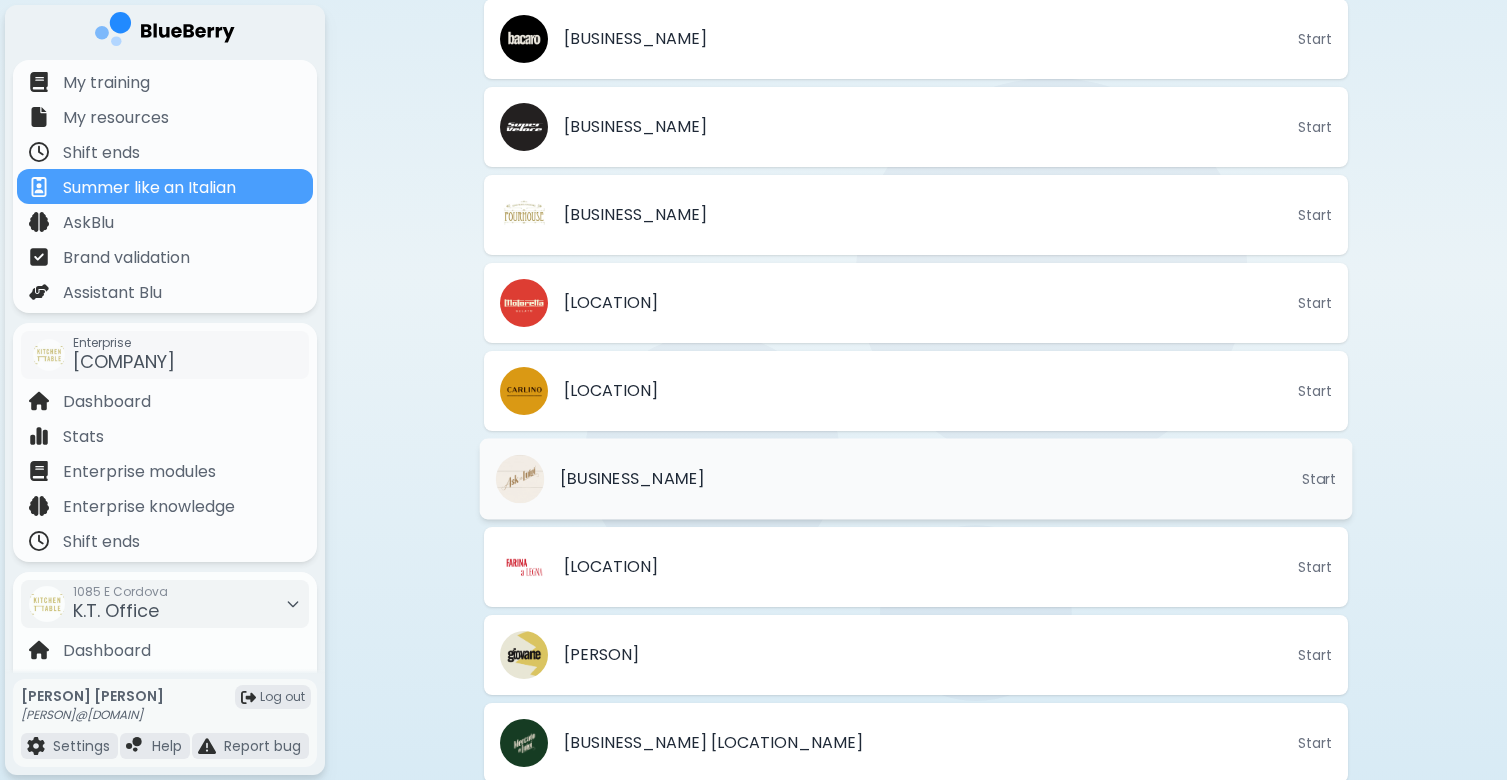 click on "[LOCATION] Start" at bounding box center [916, 479] 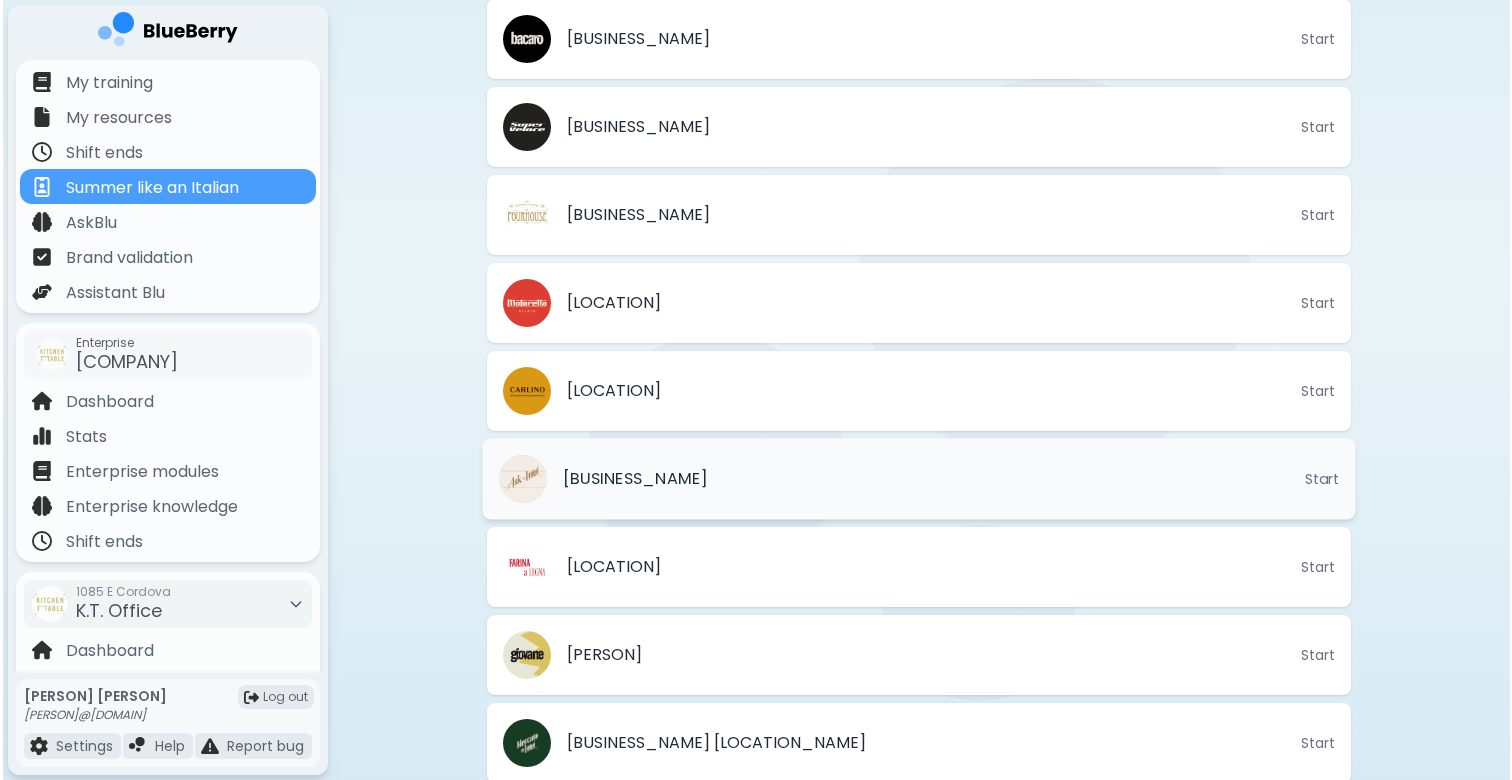 scroll, scrollTop: 0, scrollLeft: 0, axis: both 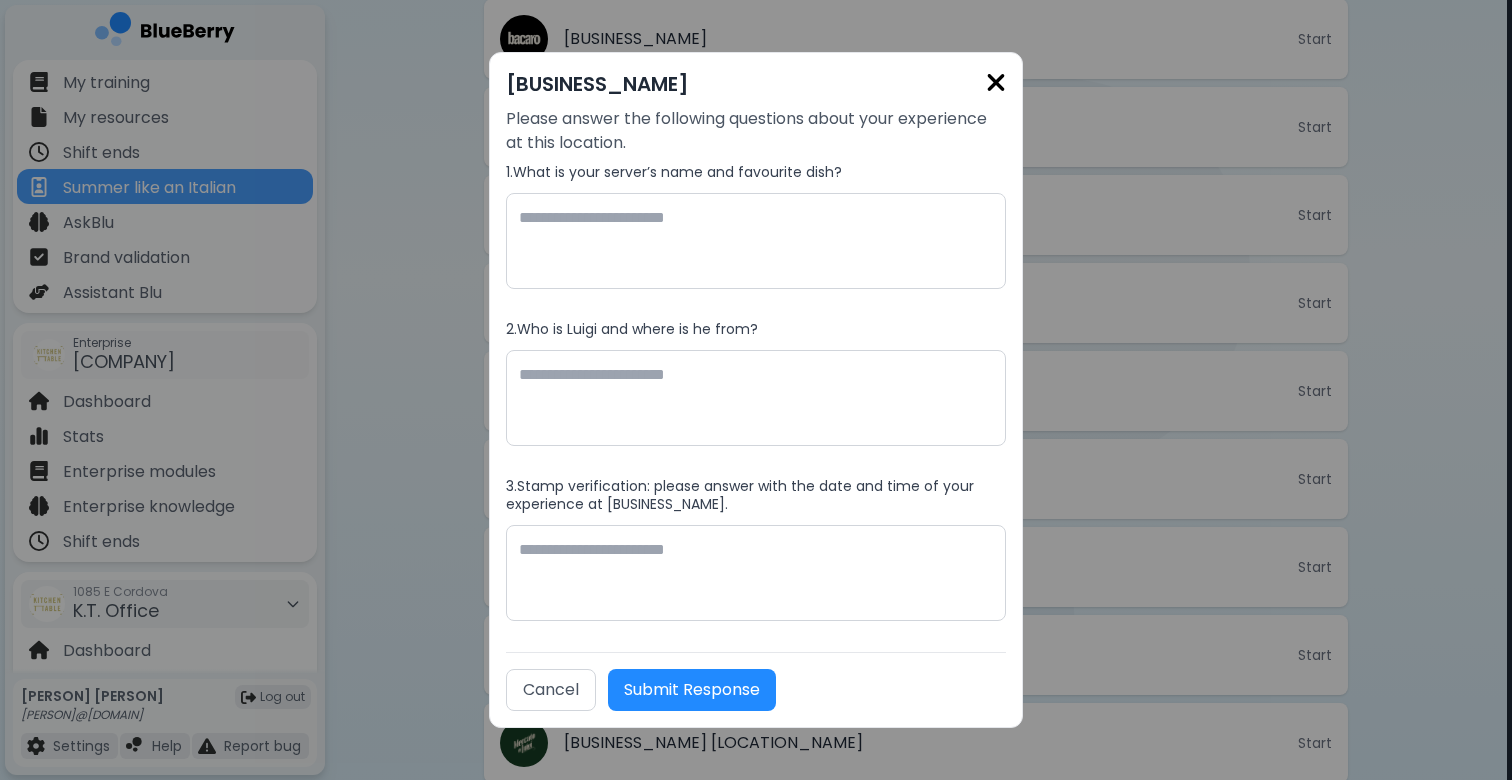 click at bounding box center (996, 82) 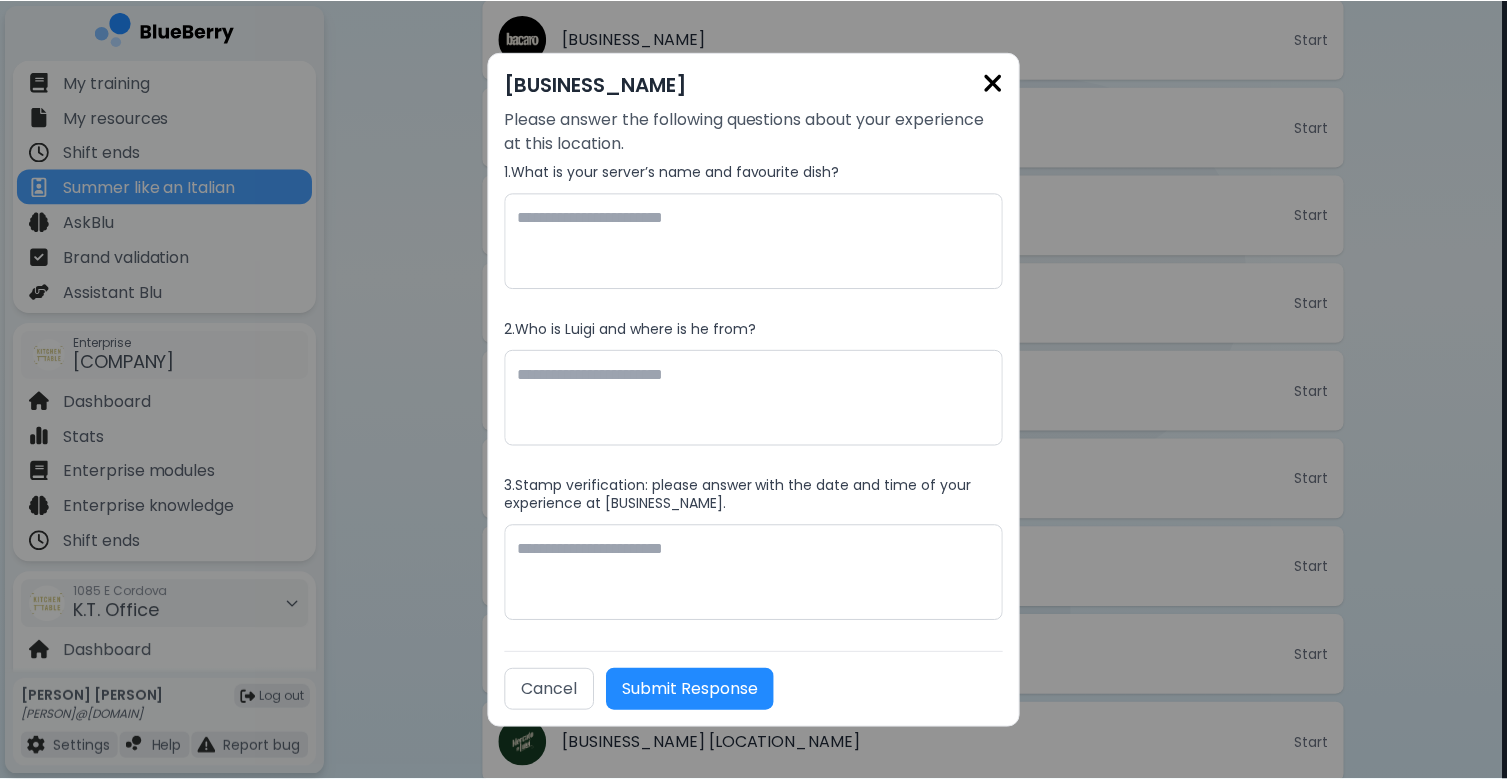 scroll, scrollTop: 453, scrollLeft: 0, axis: vertical 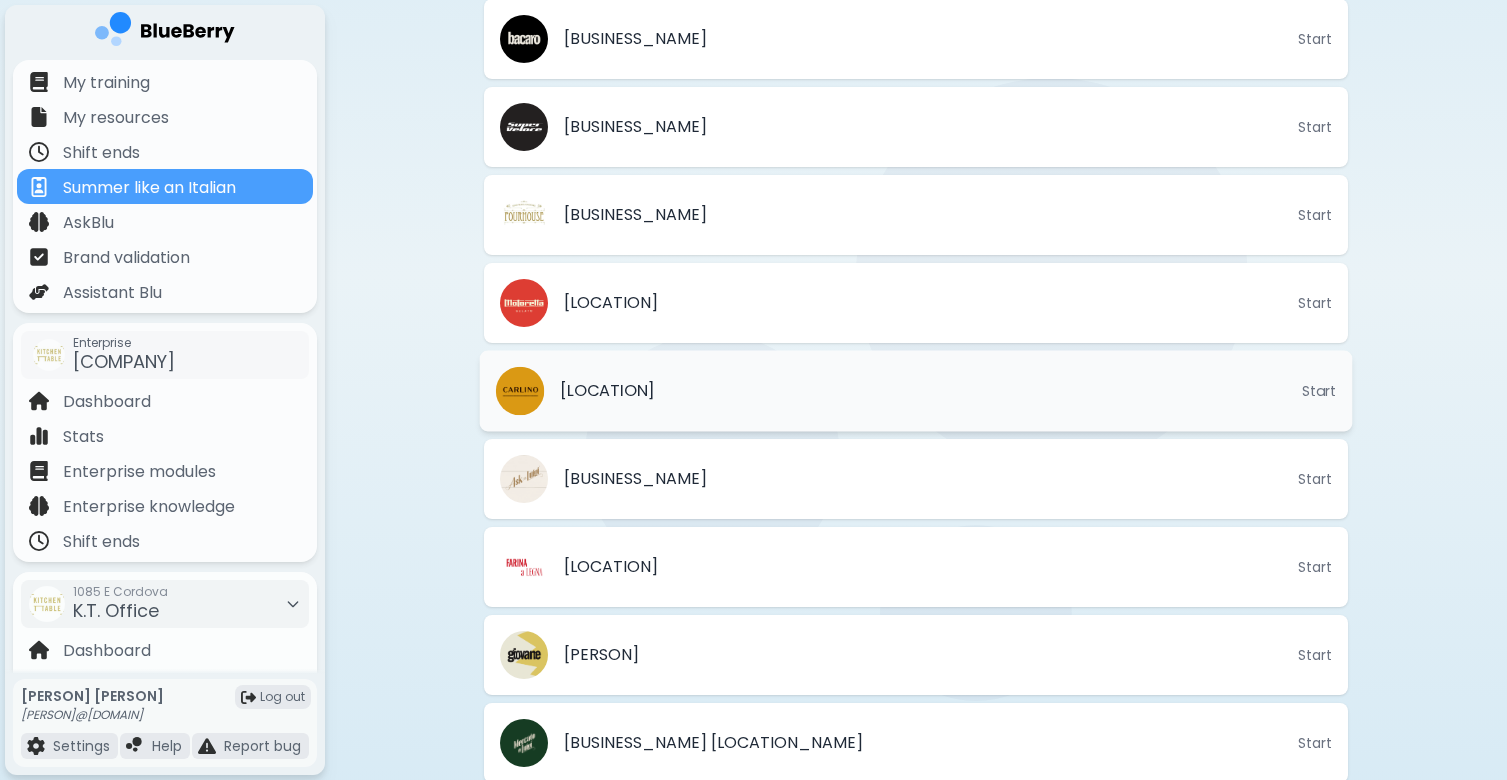 click on "[BUSINESS_NAME] Start" at bounding box center [916, 391] 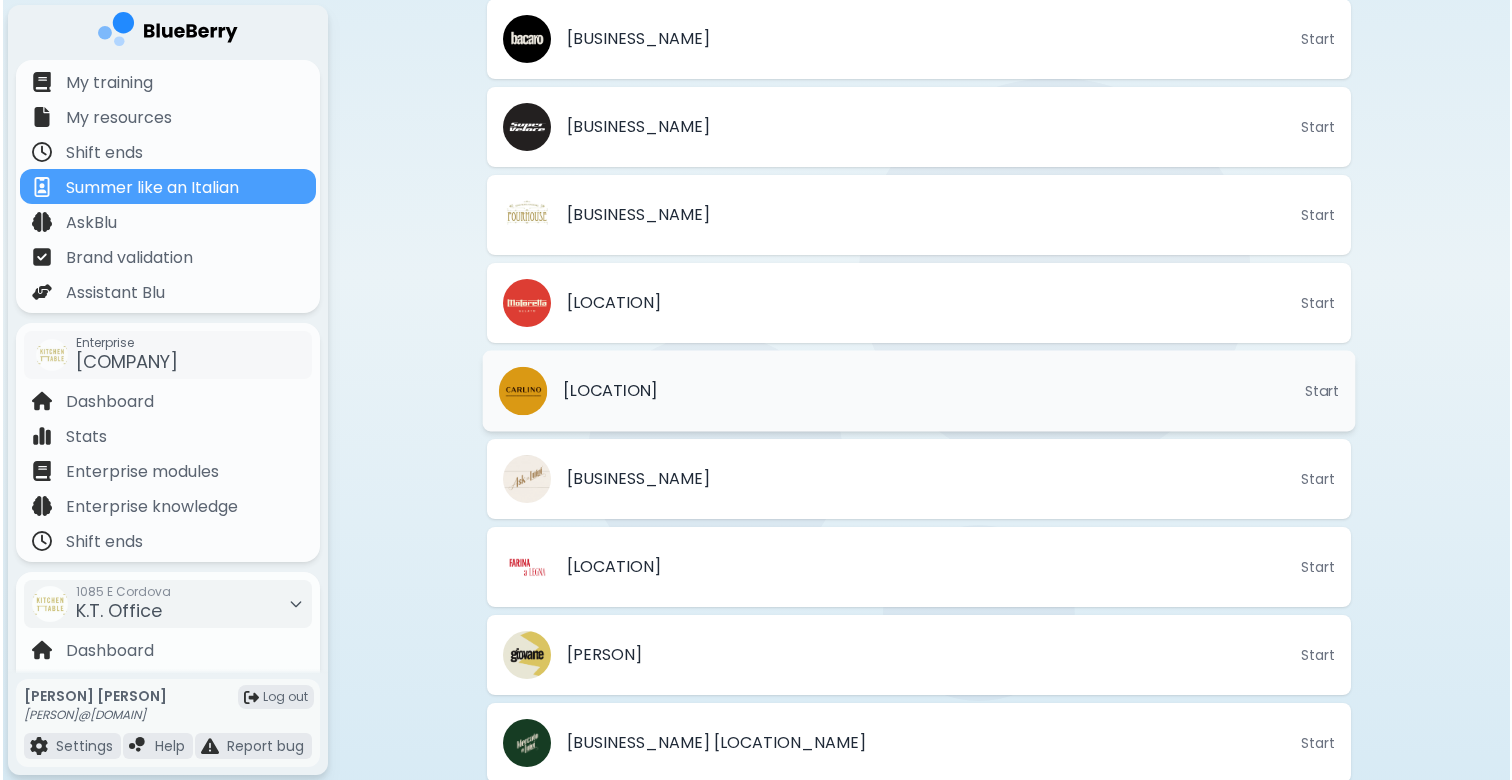 scroll, scrollTop: 0, scrollLeft: 0, axis: both 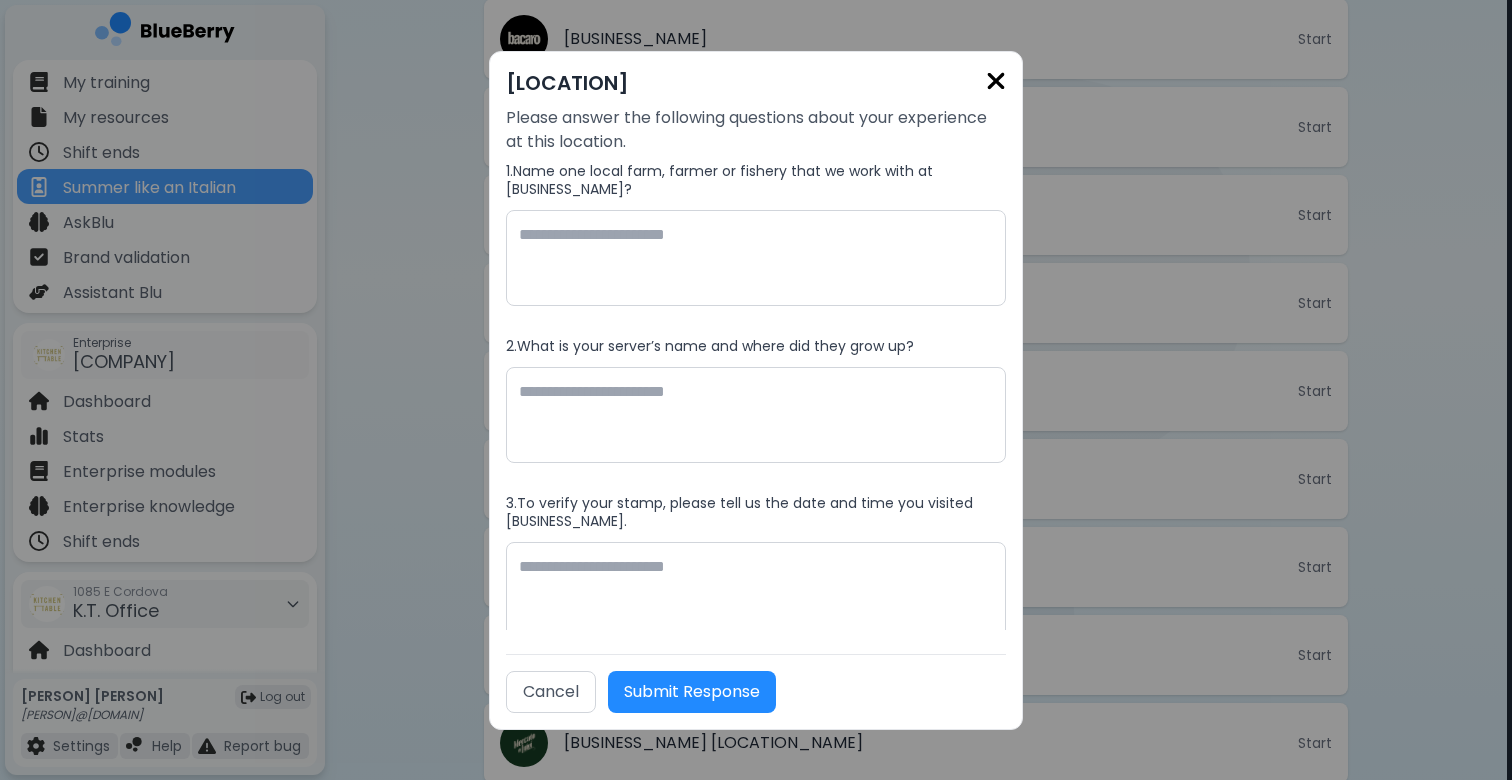 click at bounding box center [996, 81] 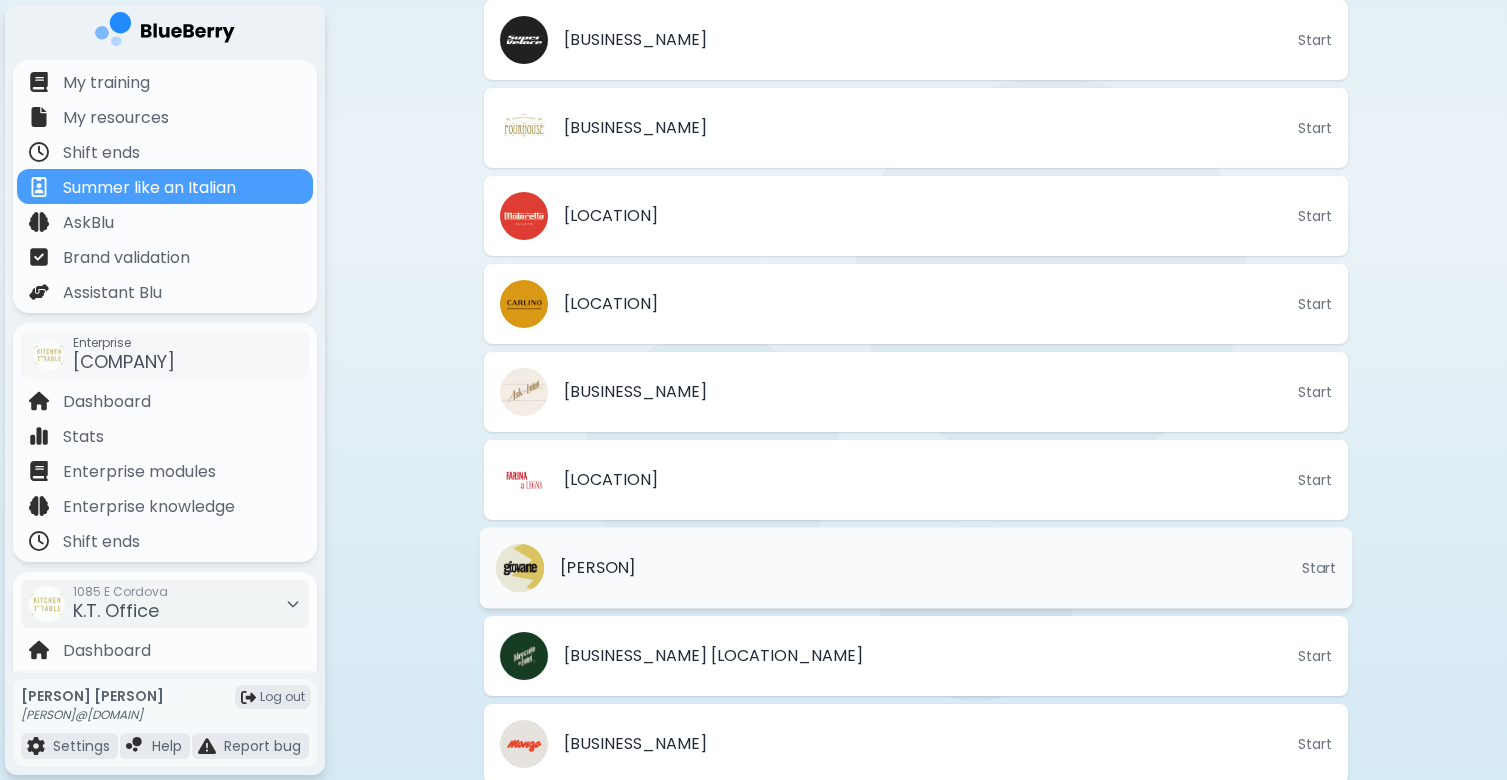 scroll, scrollTop: 552, scrollLeft: 0, axis: vertical 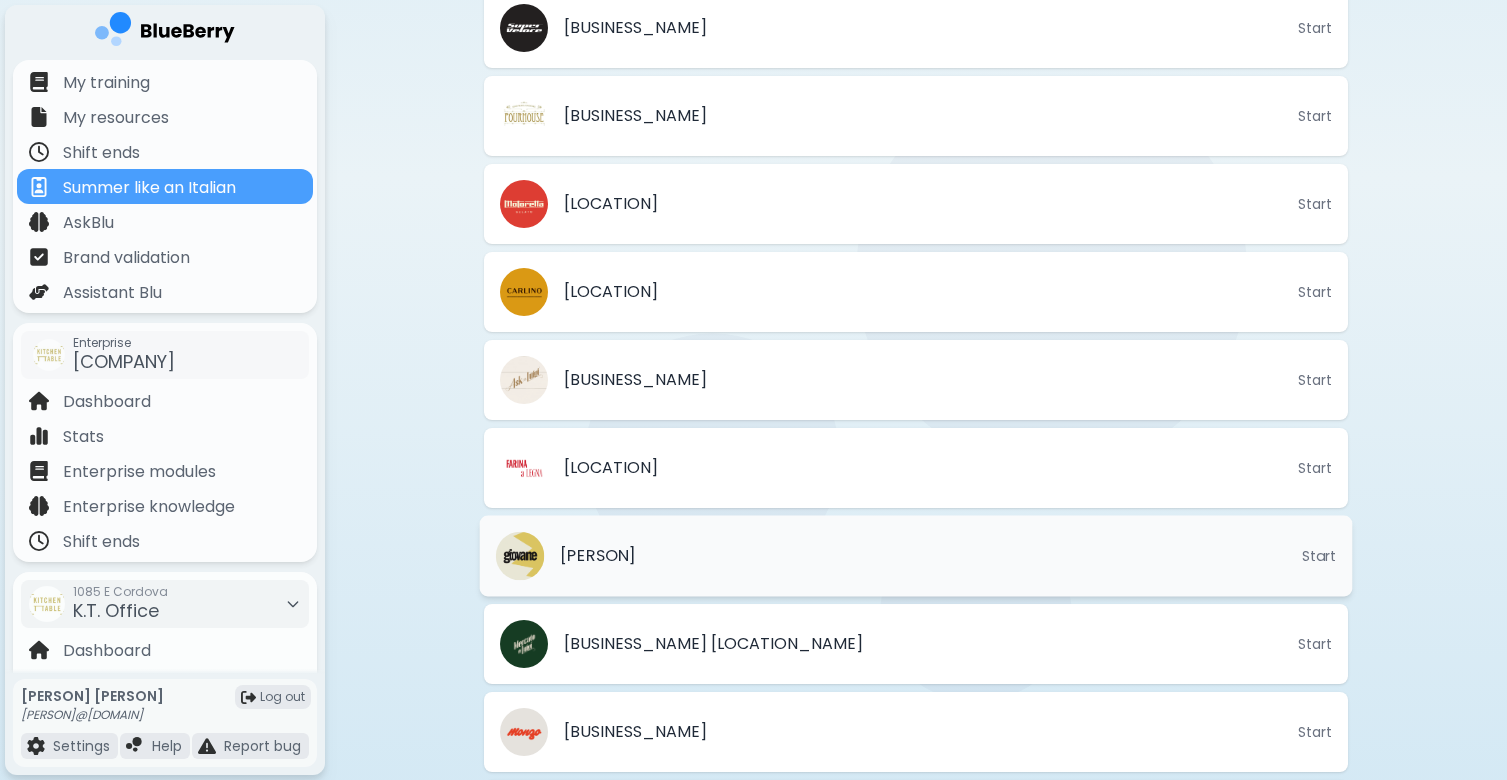 click on "[PERSON]" at bounding box center (566, 556) 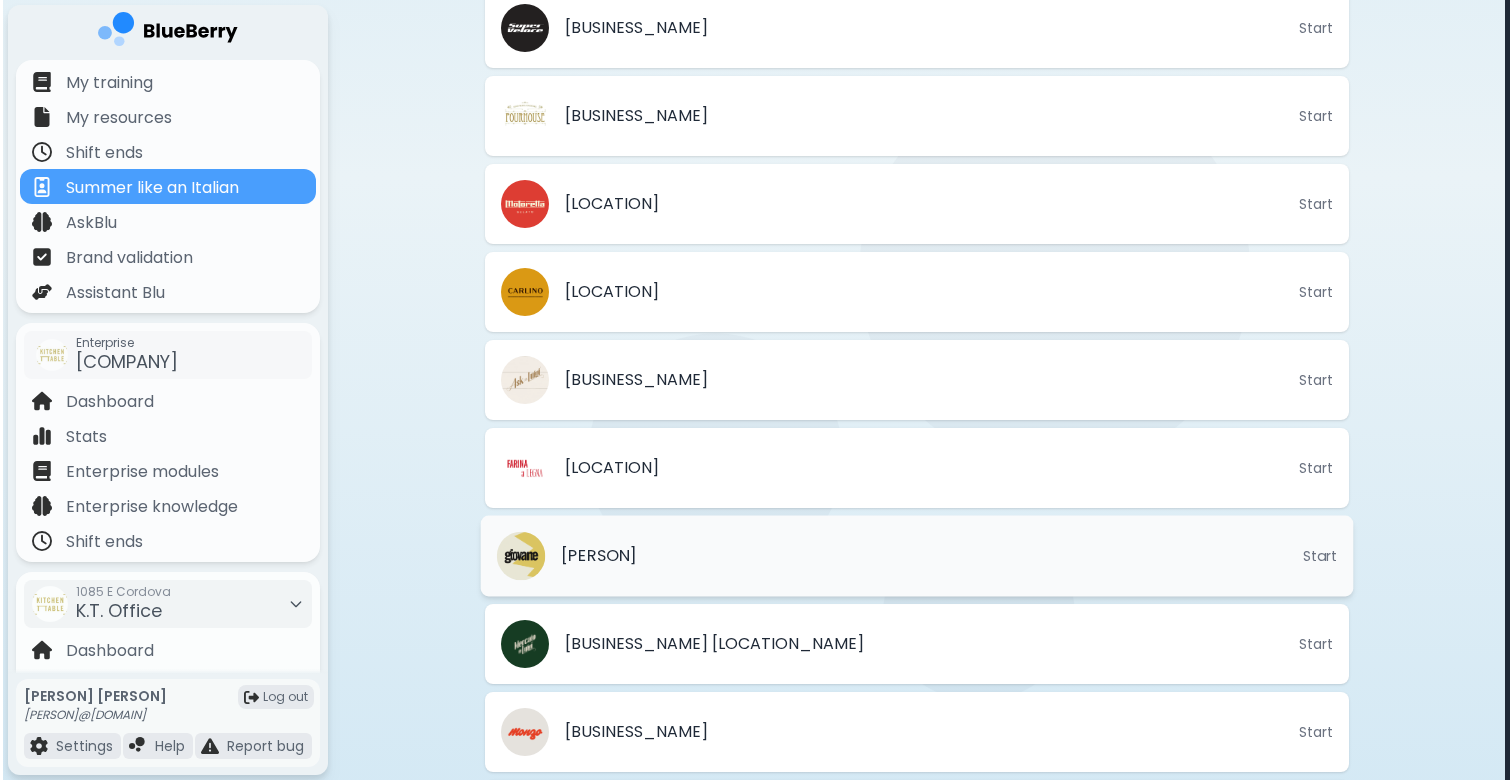 scroll, scrollTop: 0, scrollLeft: 0, axis: both 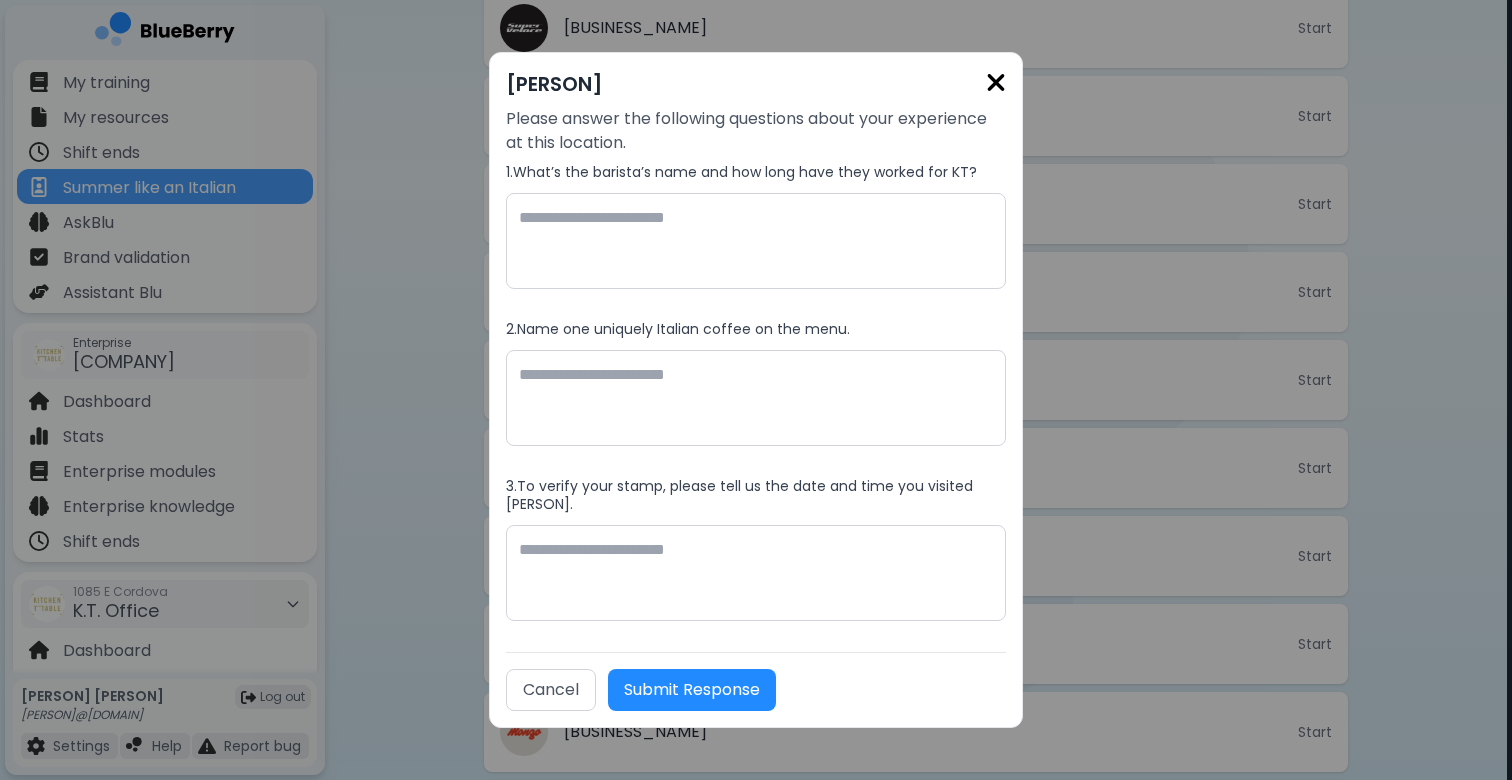 click at bounding box center (996, 82) 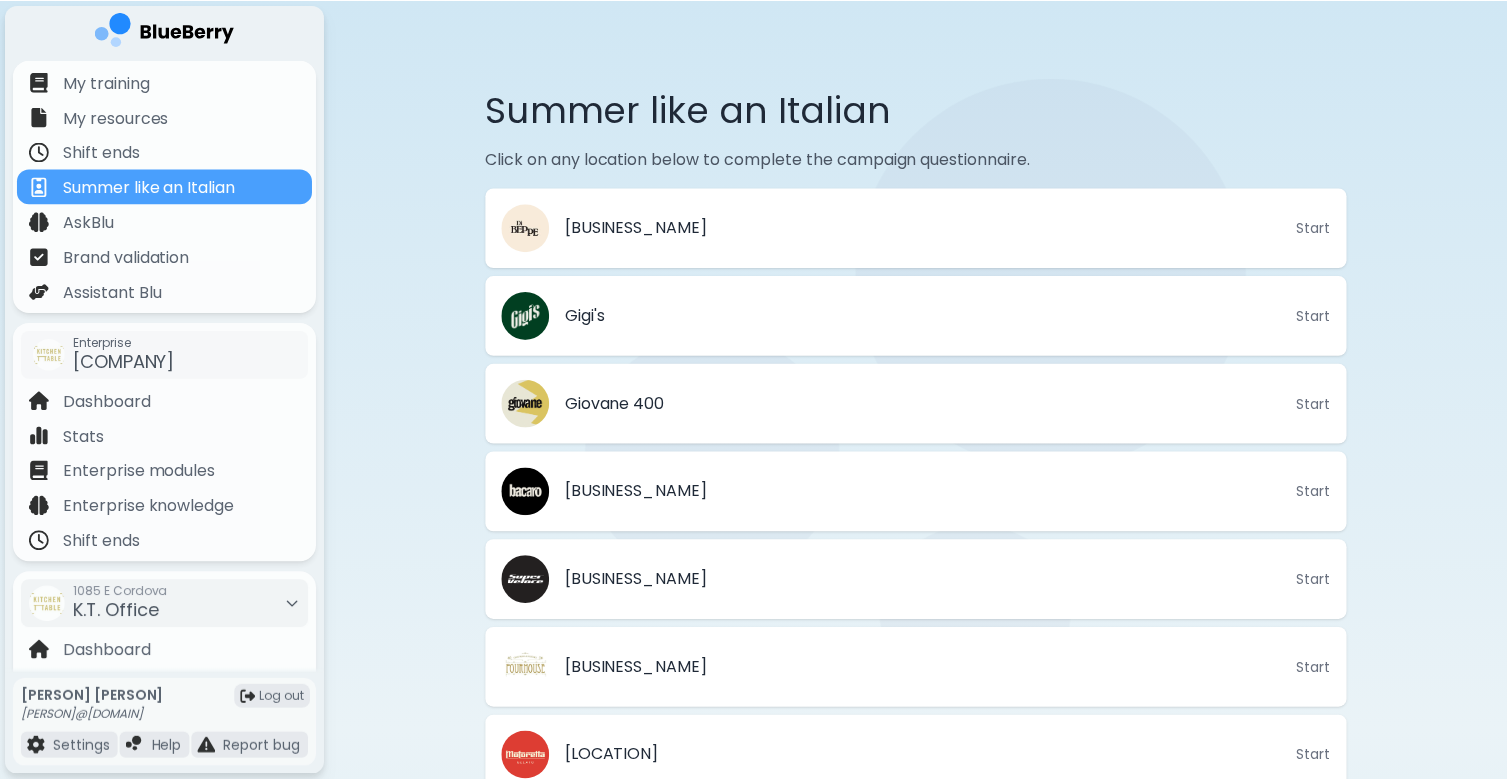 scroll, scrollTop: 552, scrollLeft: 0, axis: vertical 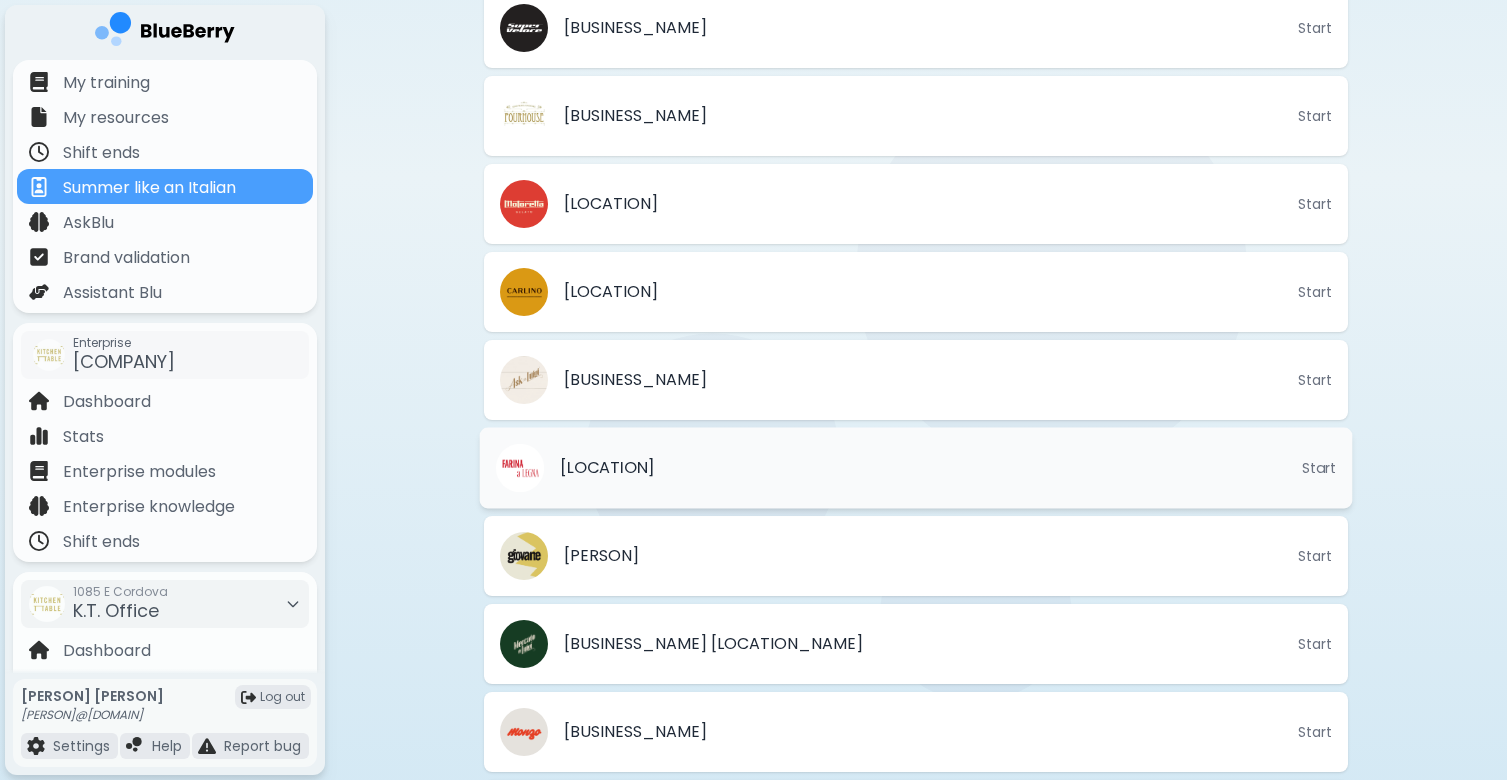 click on "[BUSINESS_NAME] Start" at bounding box center (916, 468) 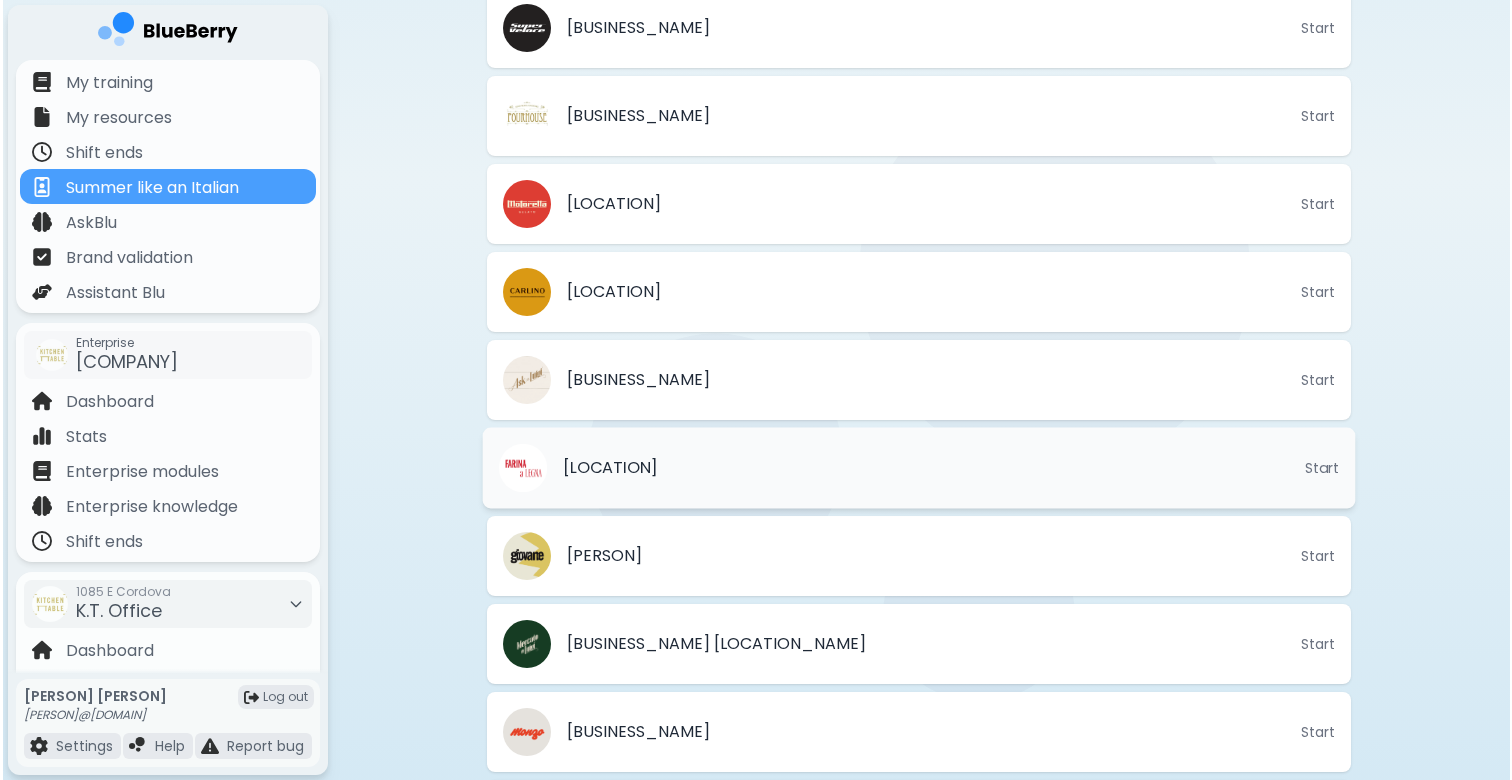 scroll, scrollTop: 0, scrollLeft: 0, axis: both 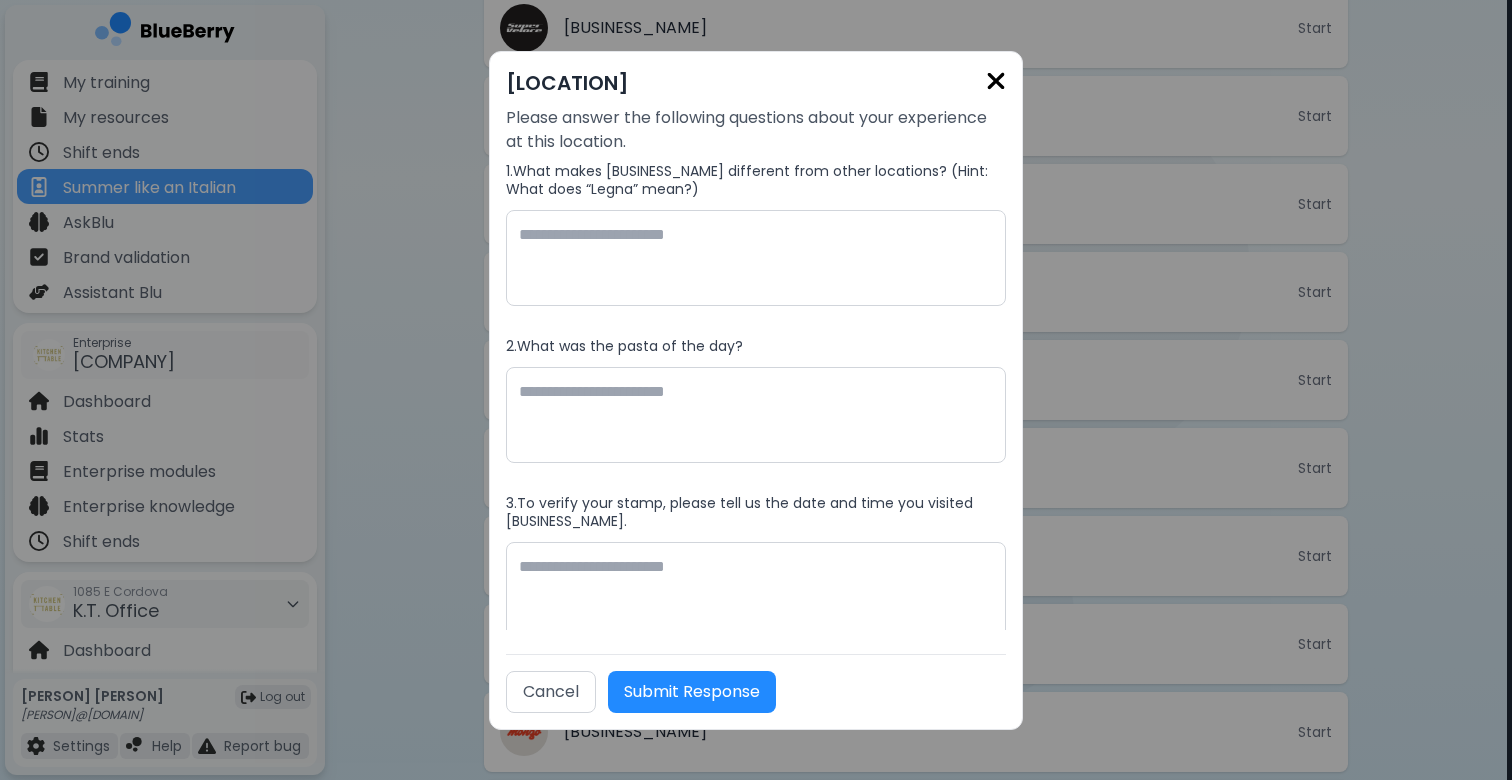 click at bounding box center [996, 81] 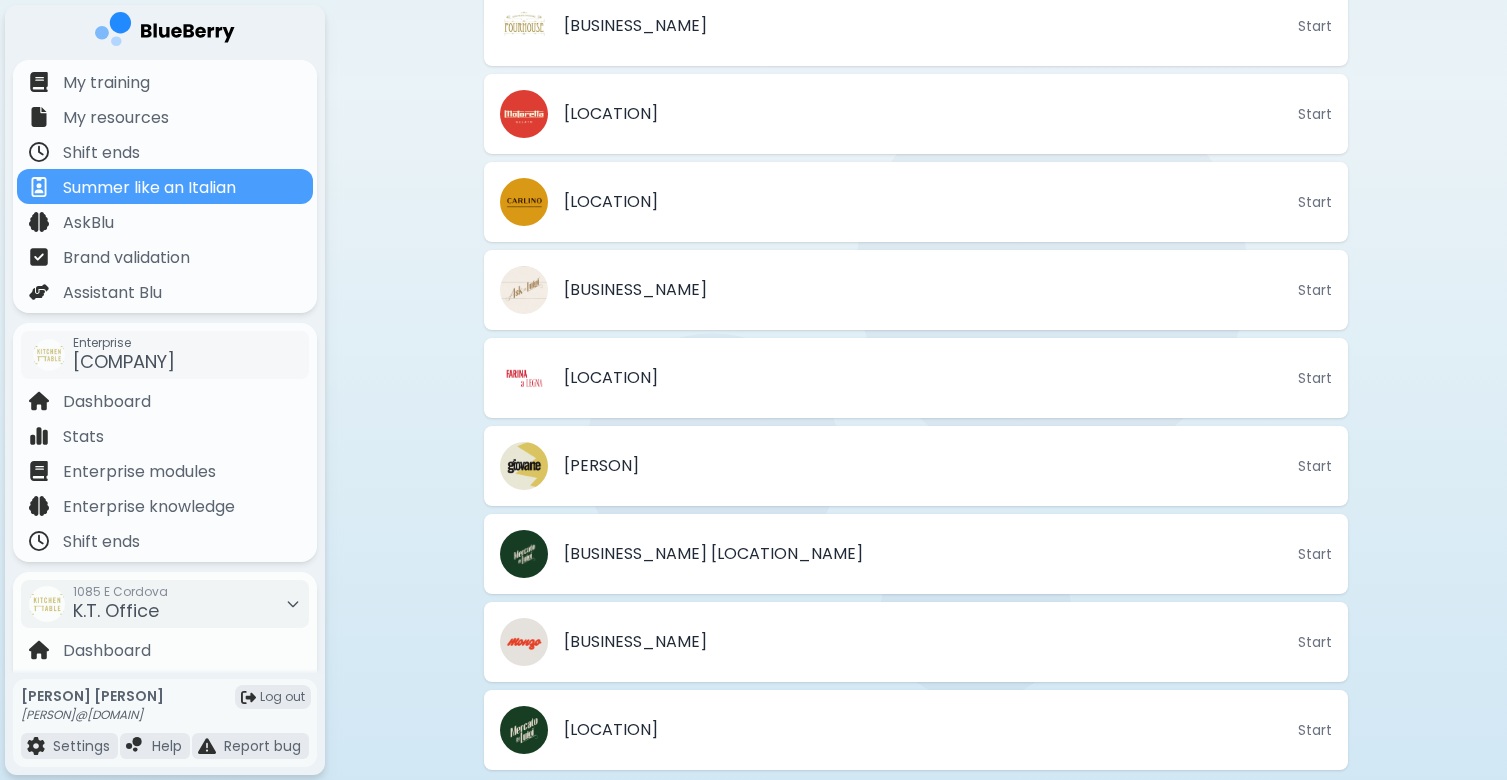 scroll, scrollTop: 680, scrollLeft: 0, axis: vertical 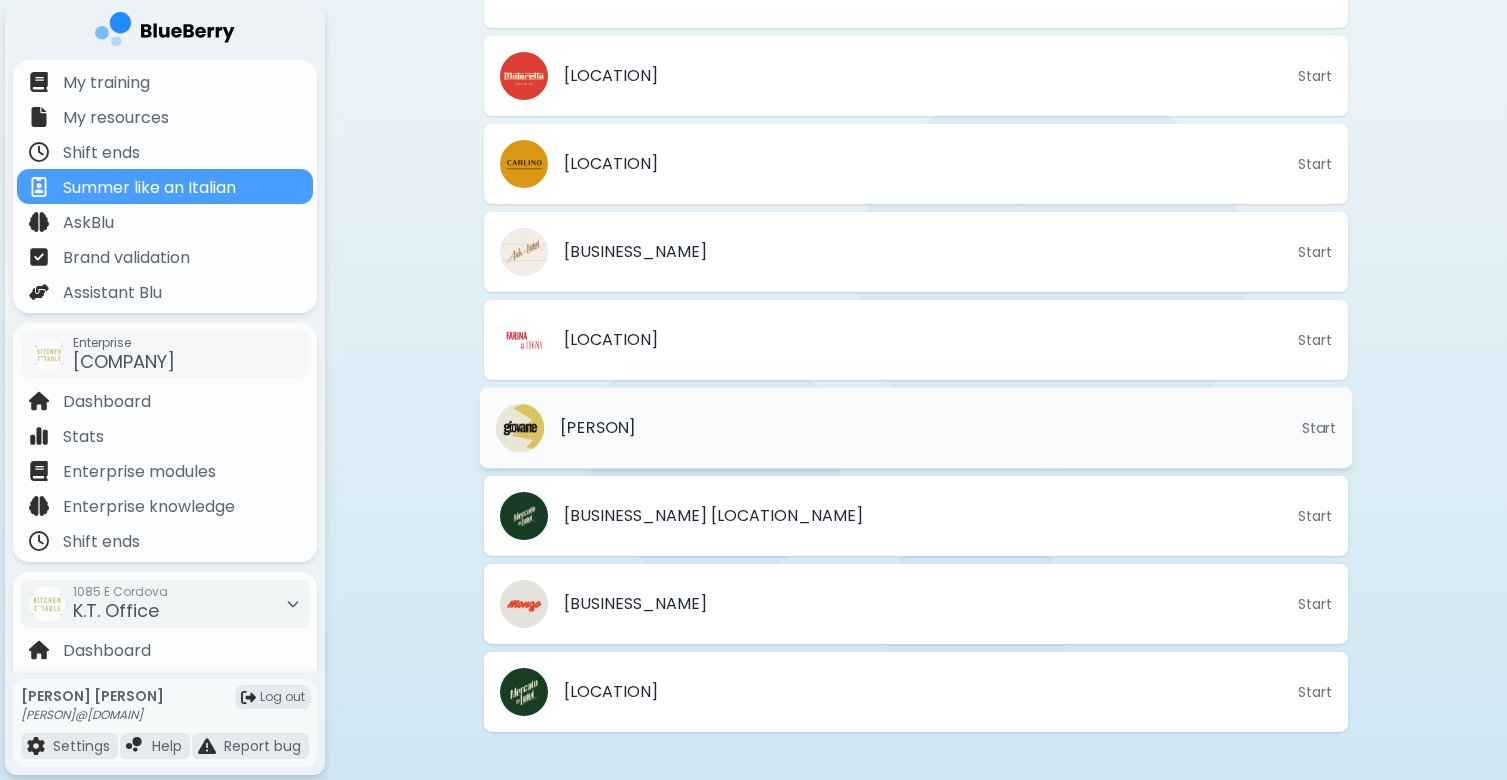 click on "[PERSON]" at bounding box center (598, 428) 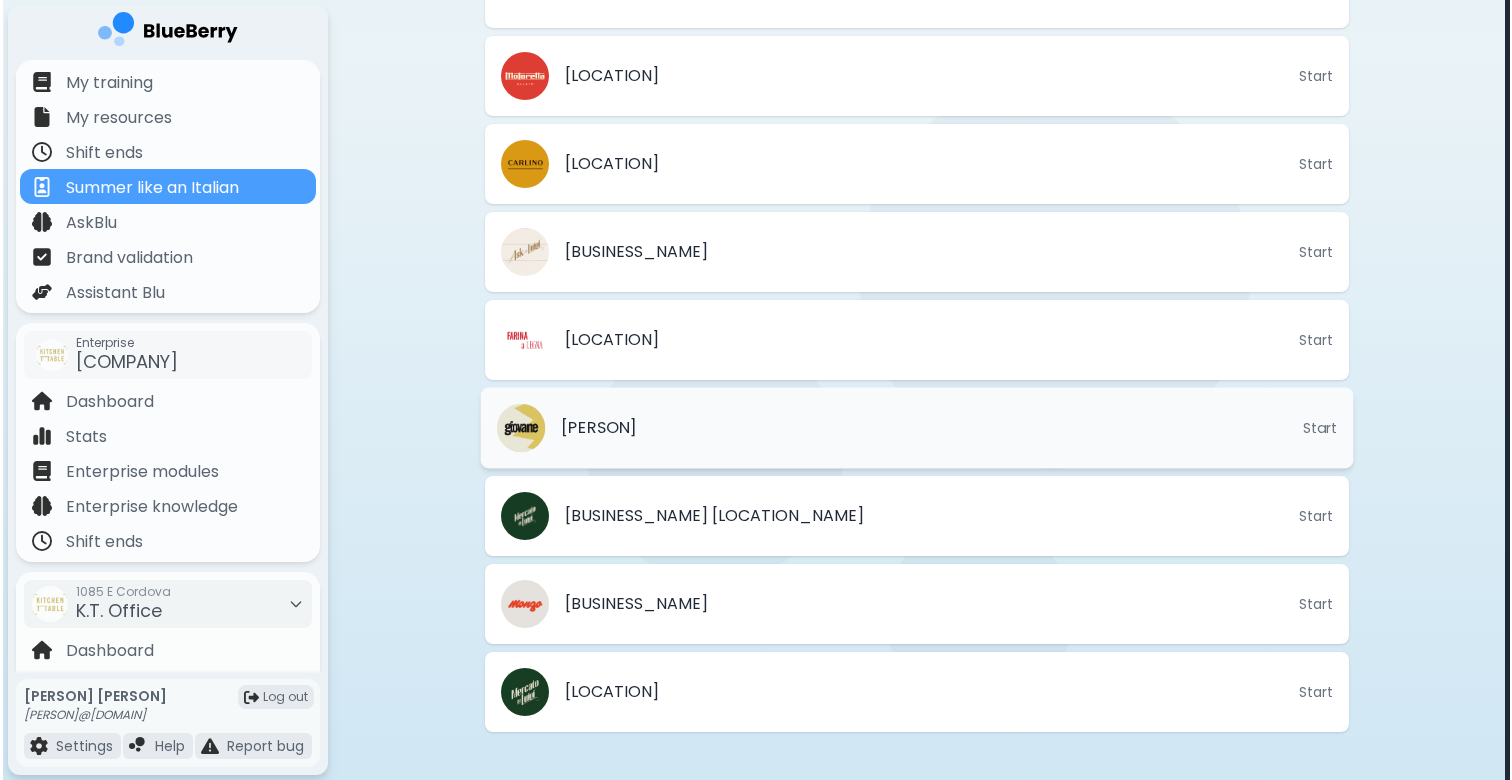 scroll, scrollTop: 0, scrollLeft: 0, axis: both 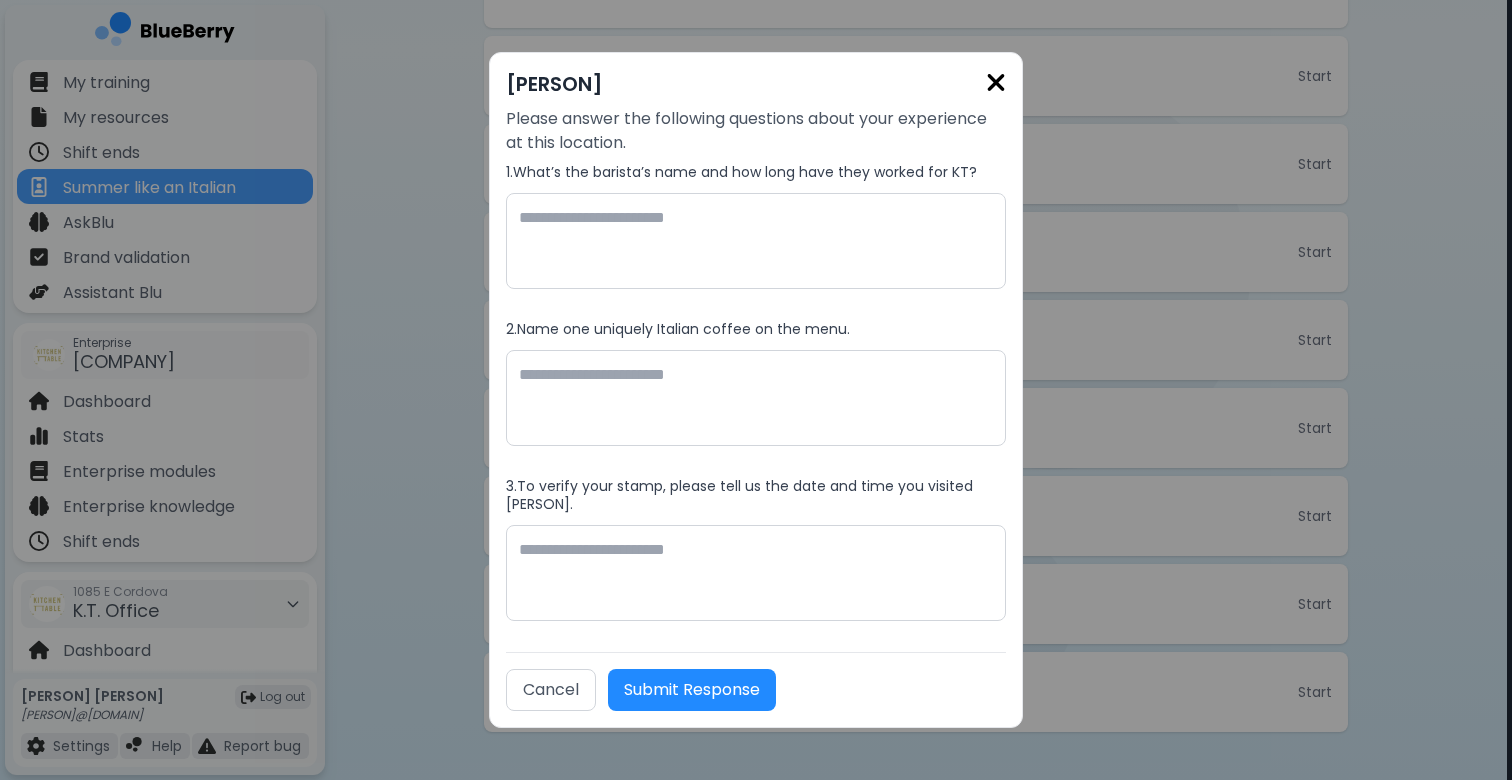 click on "[PERSON] Please answer the following questions about your experience at this location. 1 . What’s the barista’s name and how long have they worked for KT? 2 . Name one uniquely Italian coffee on the menu. 3 . To verify your stamp, please tell us the date and time you visited [PERSON]. Cancel Submit Response" at bounding box center (756, 390) 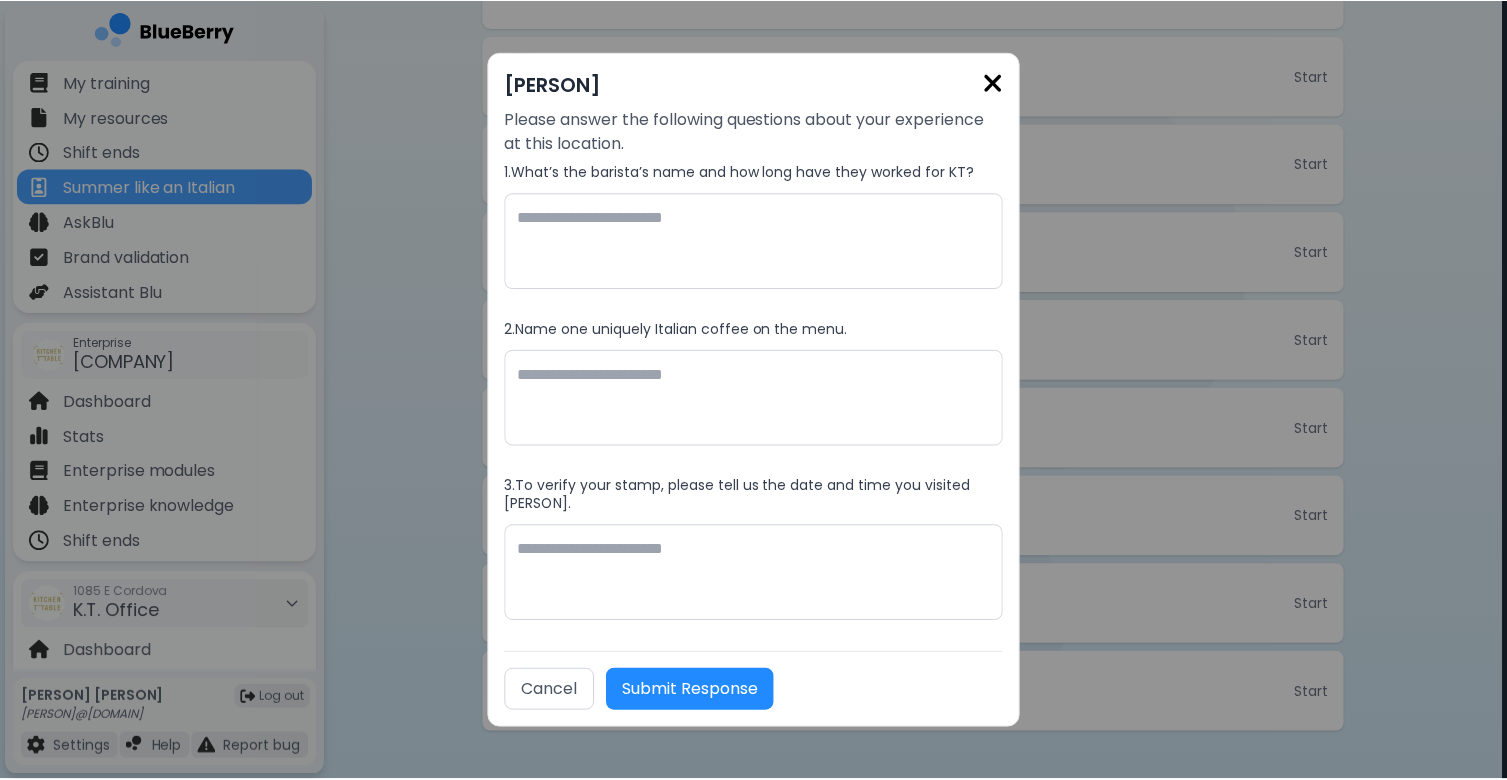 scroll, scrollTop: 680, scrollLeft: 0, axis: vertical 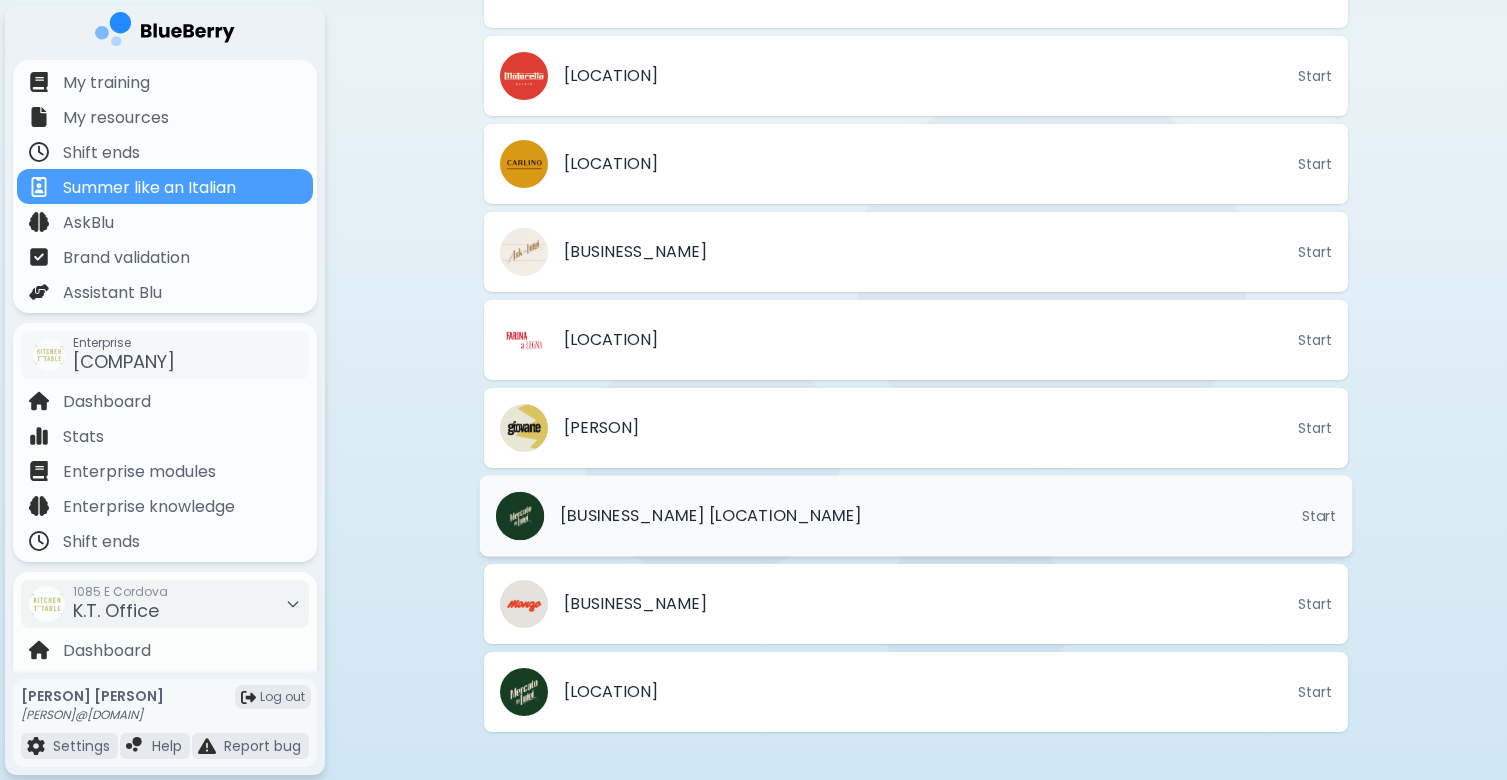 click on "[BUSINESS_NAME] [LOCATION_NAME] Start" at bounding box center [916, 516] 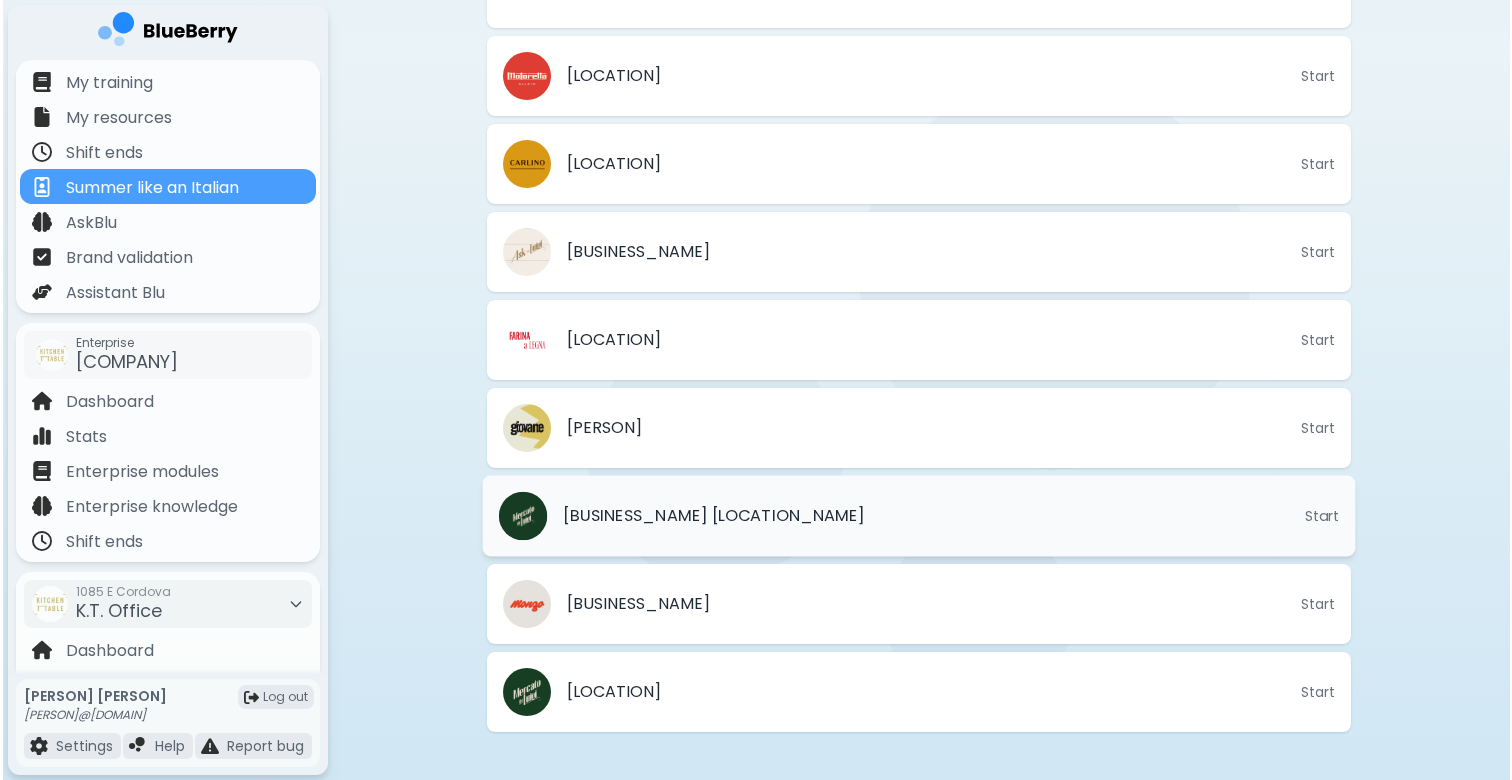 scroll, scrollTop: 0, scrollLeft: 0, axis: both 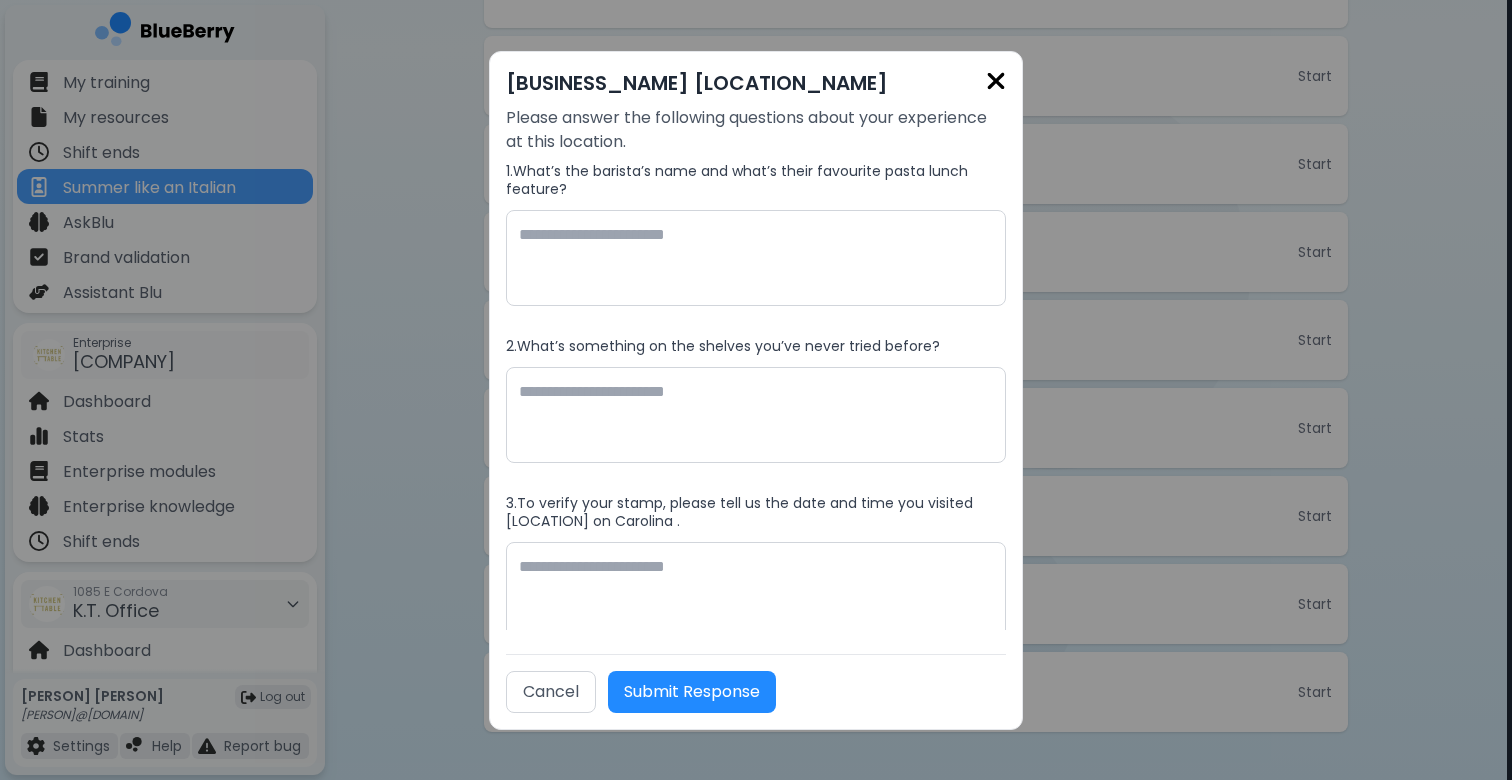 click at bounding box center (996, 81) 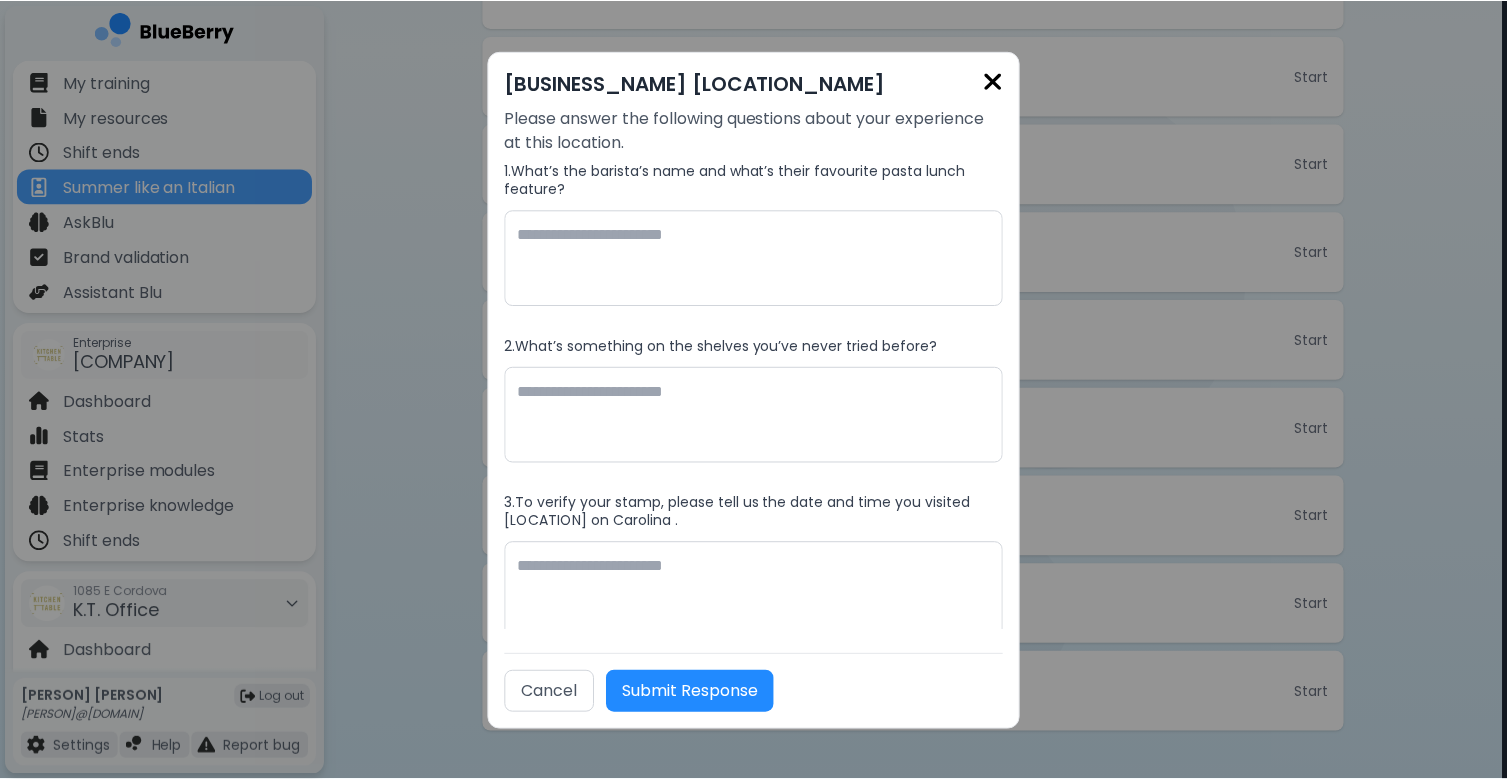 scroll, scrollTop: 680, scrollLeft: 0, axis: vertical 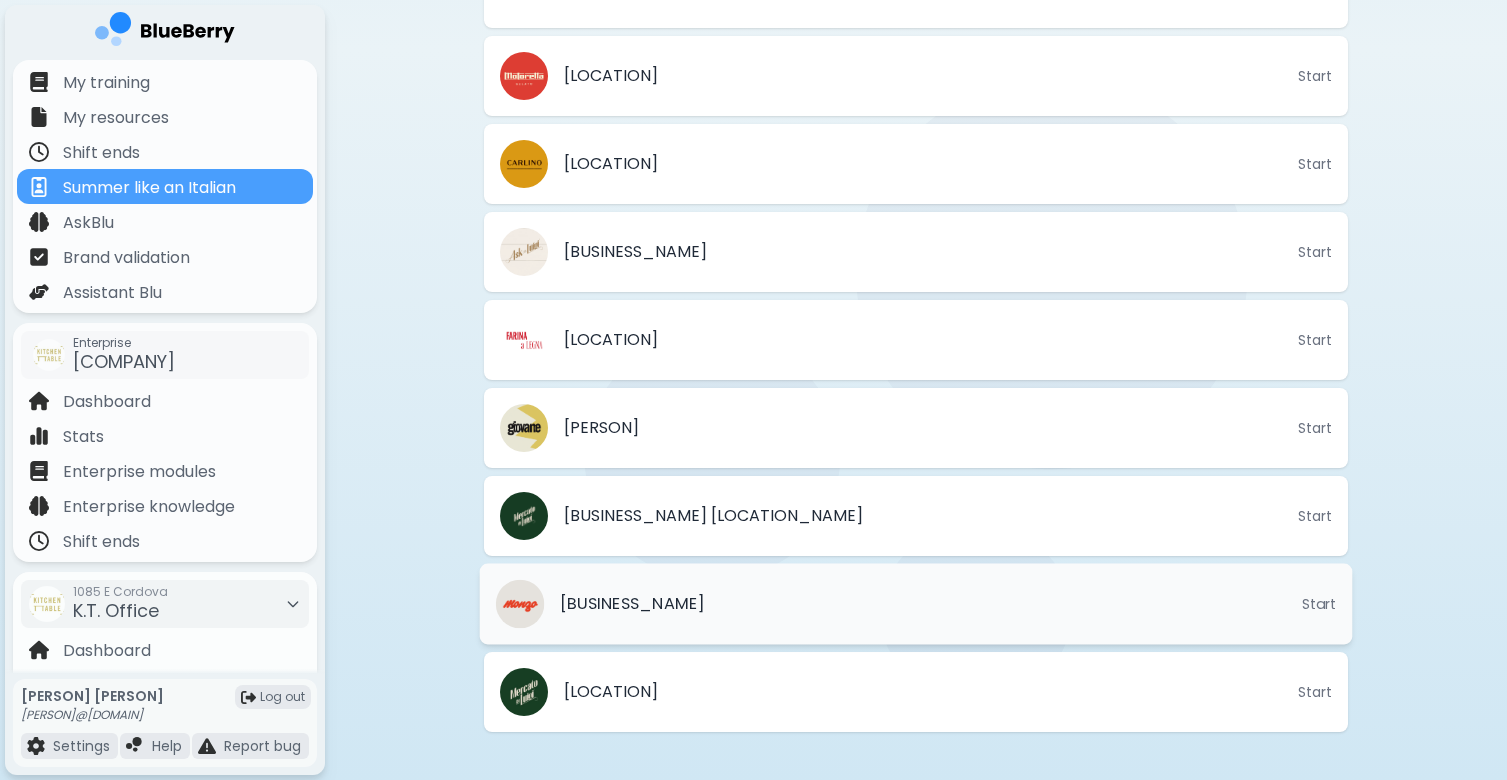 click on "[BUSINESS_NAME] Start" at bounding box center [916, 604] 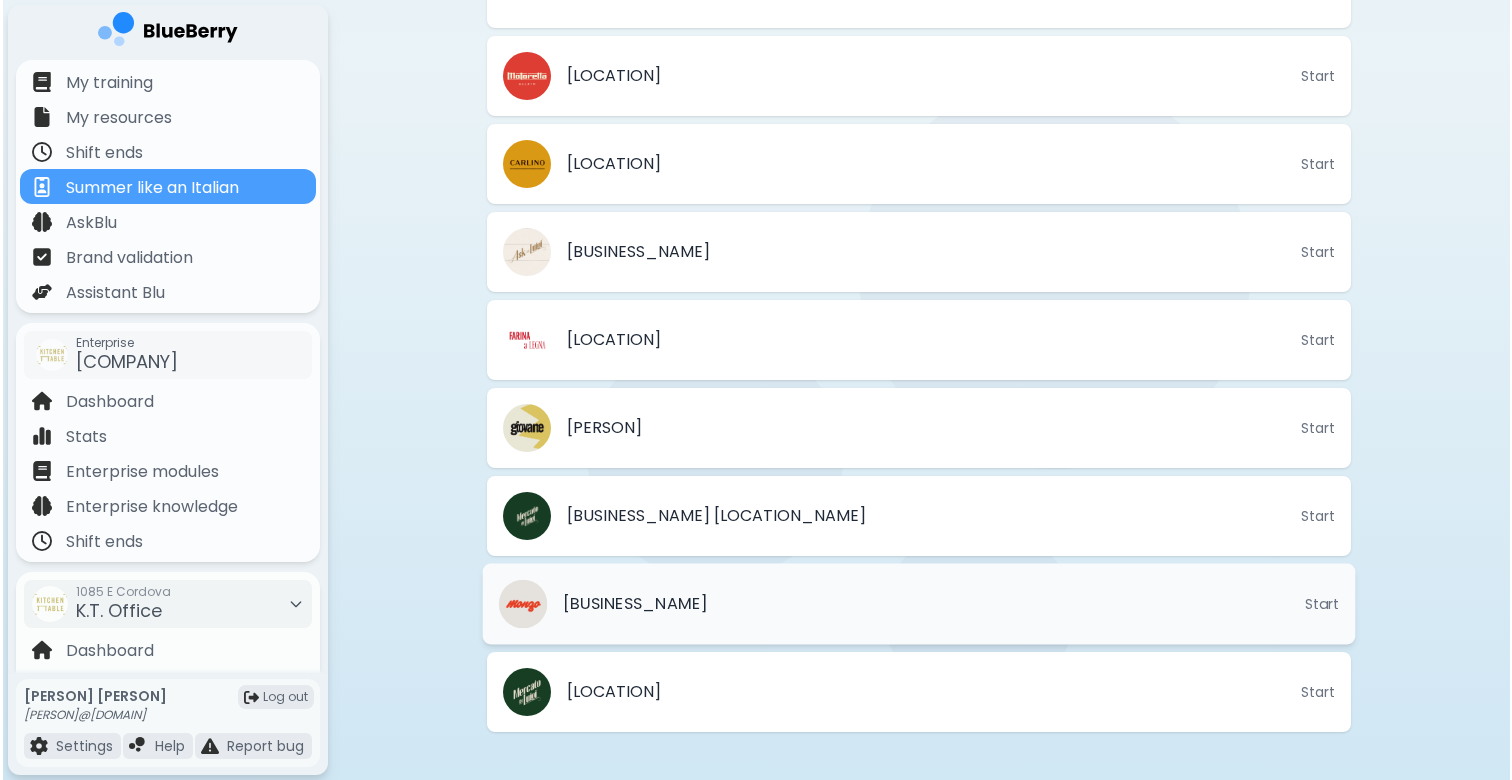 scroll, scrollTop: 0, scrollLeft: 0, axis: both 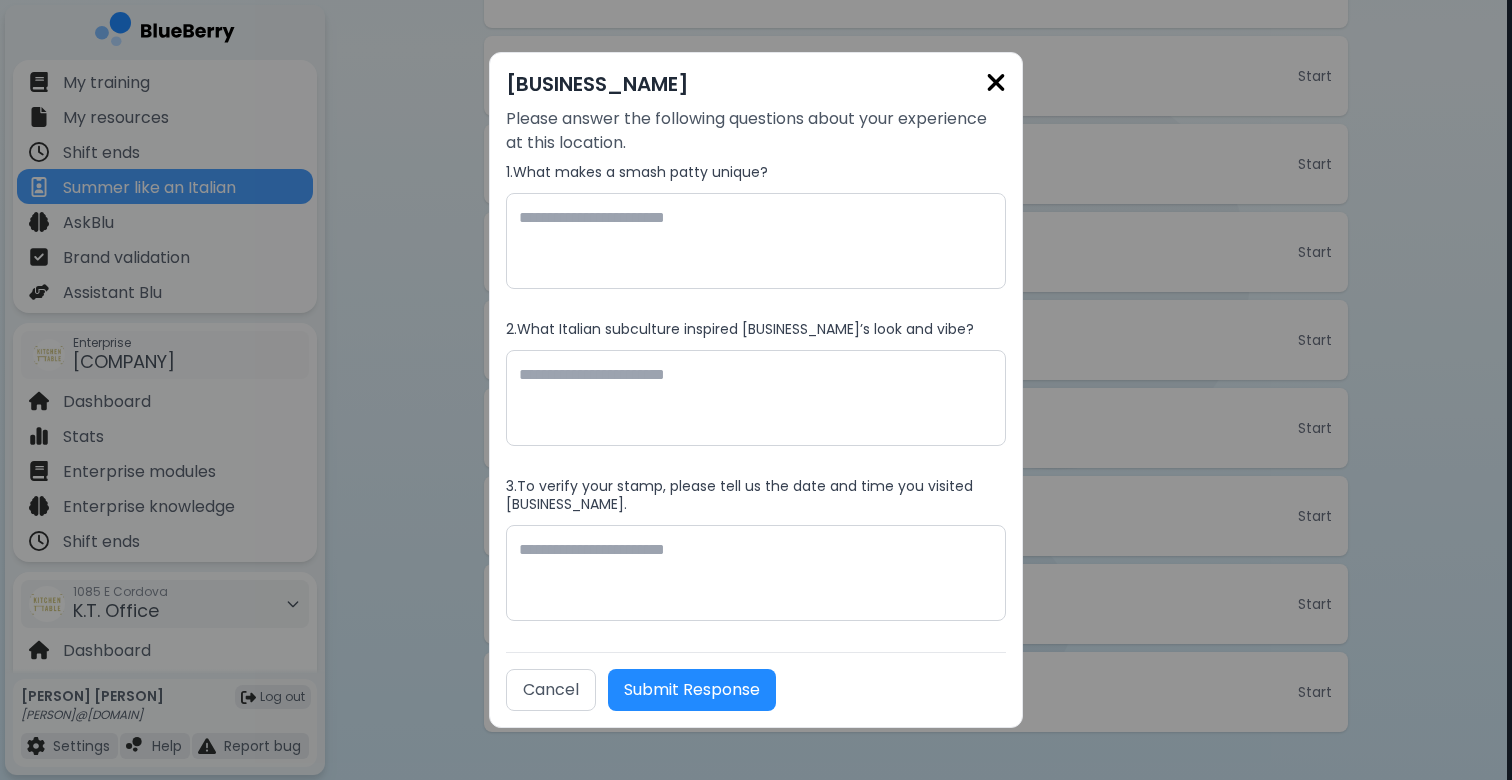 click at bounding box center (996, 82) 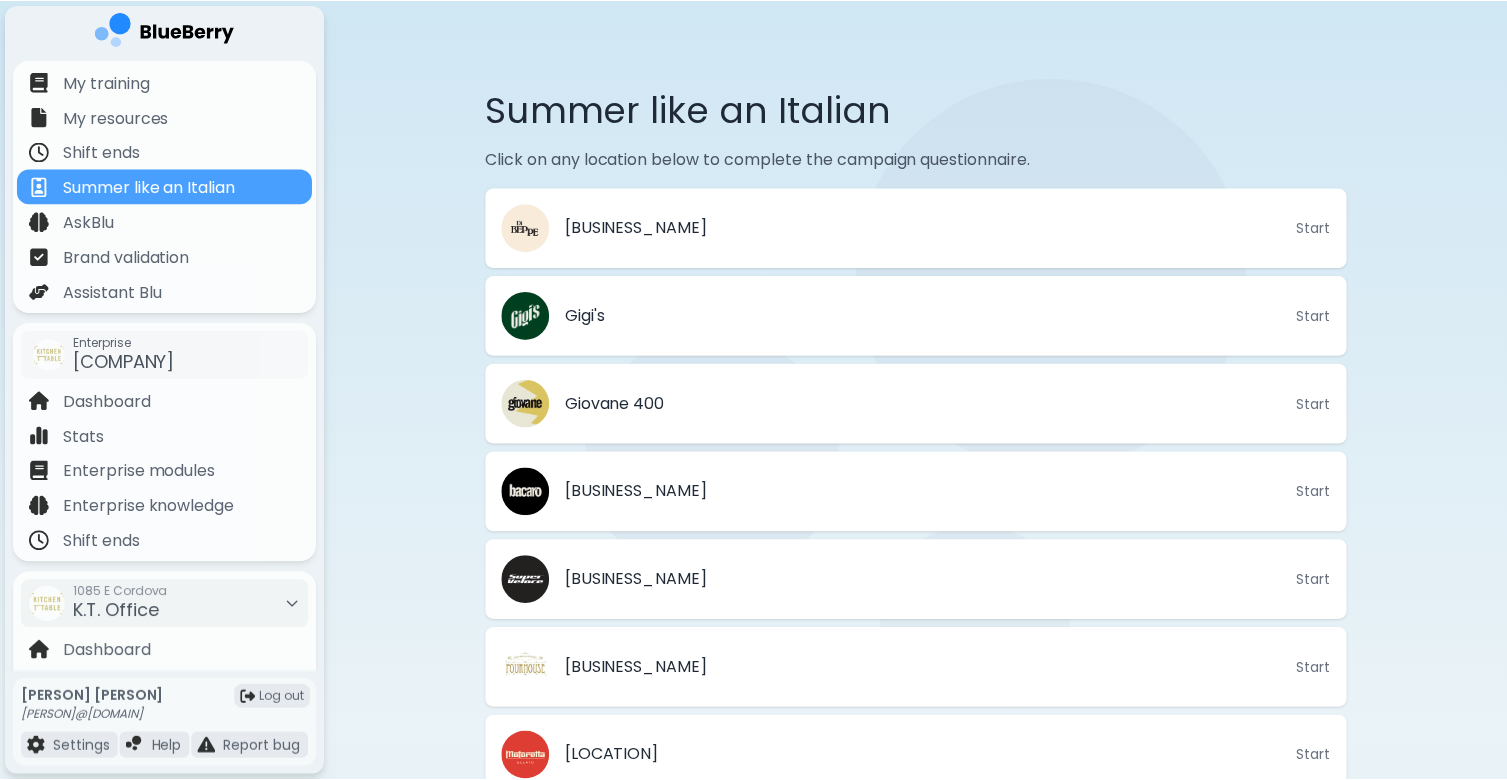 scroll, scrollTop: 680, scrollLeft: 0, axis: vertical 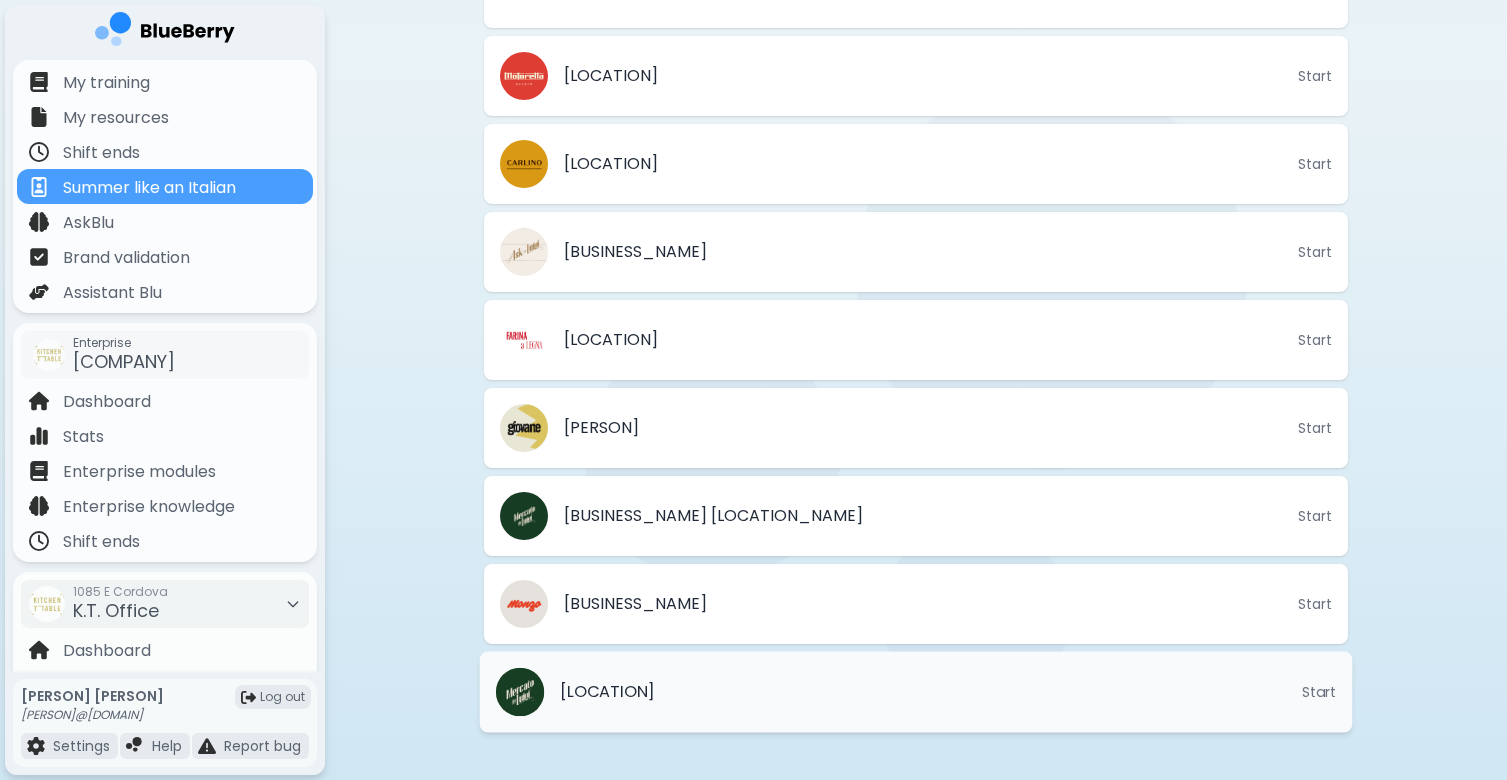 click on "[BUSINESS_NAME] [LOCATION_NAME] Start" at bounding box center [916, 692] 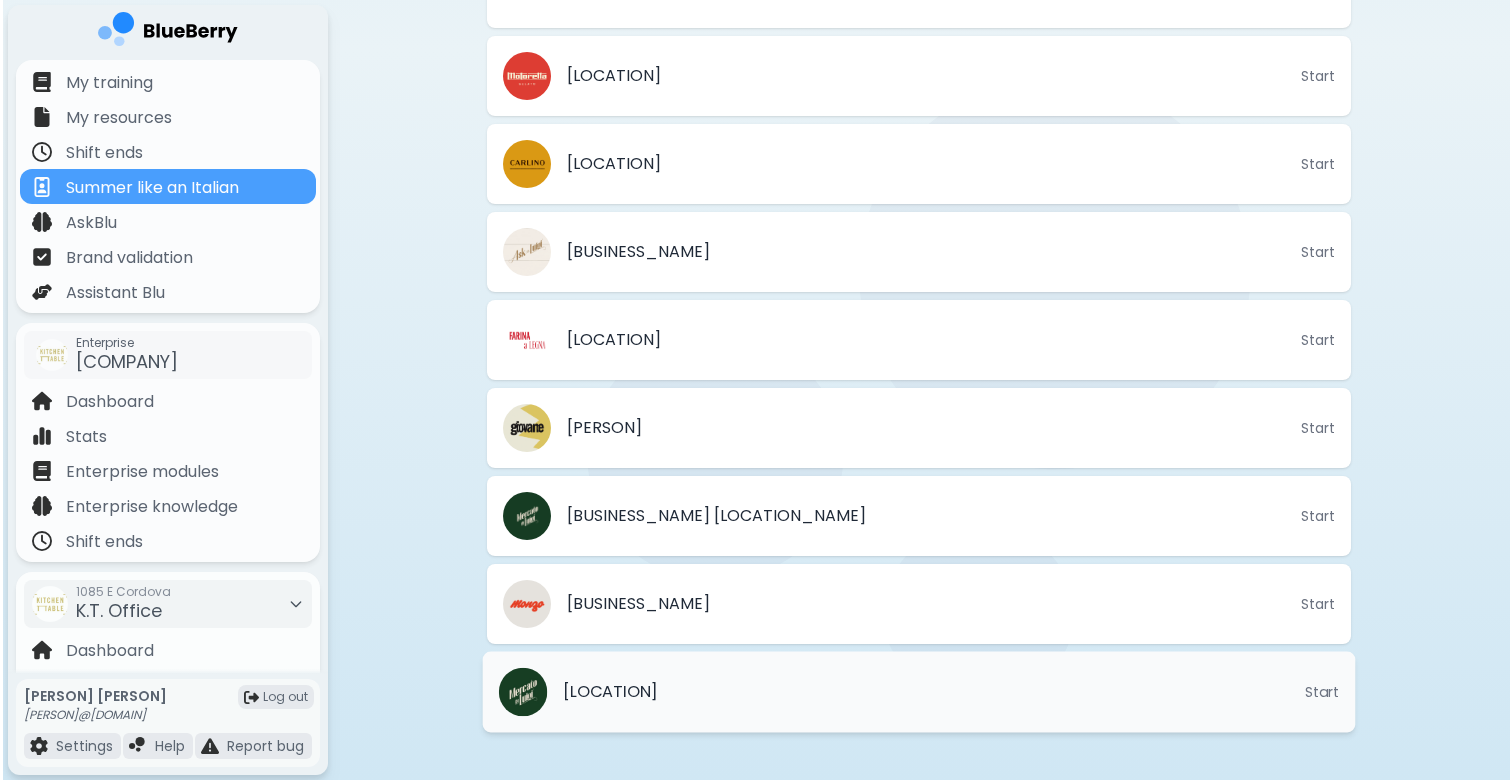 scroll, scrollTop: 0, scrollLeft: 0, axis: both 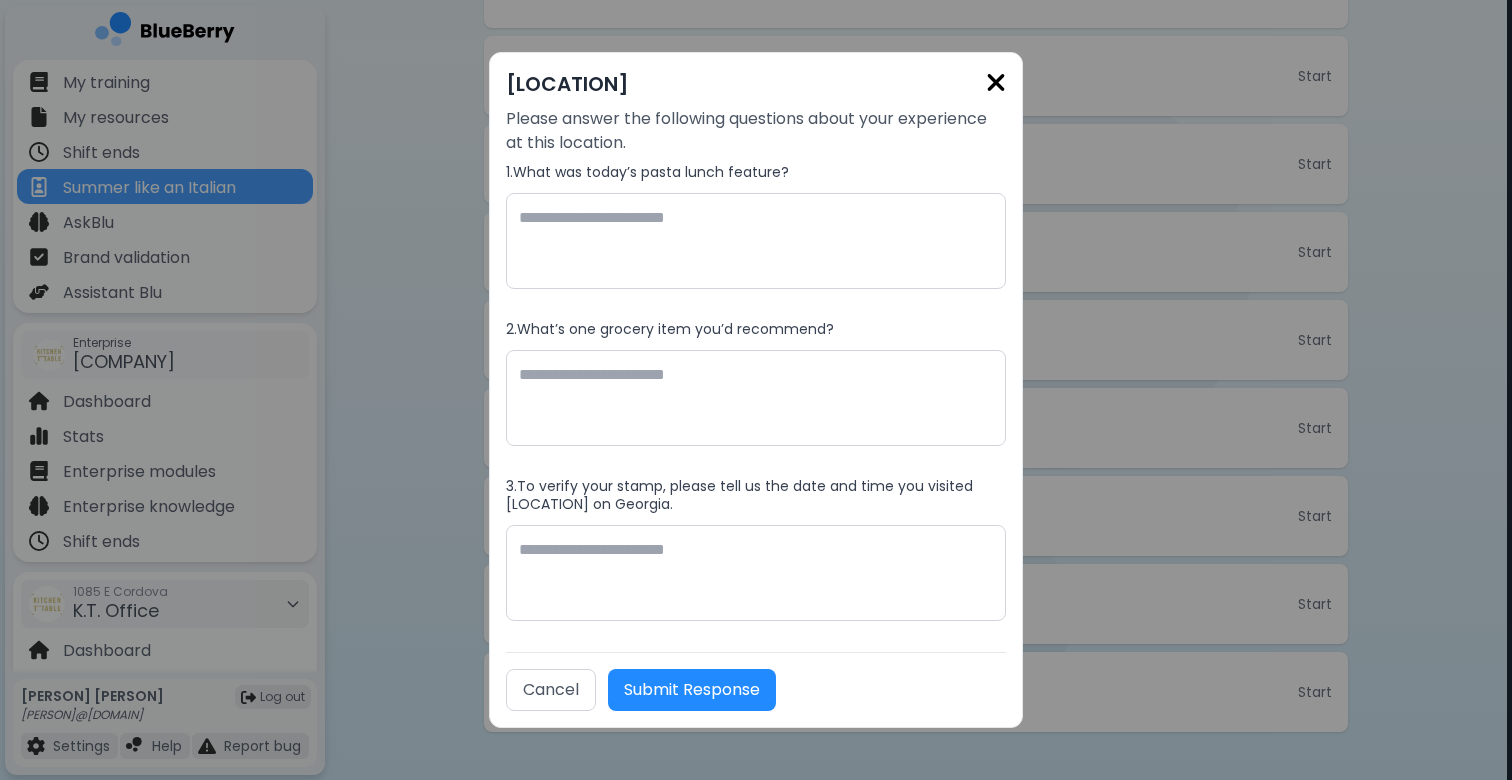 click at bounding box center (996, 82) 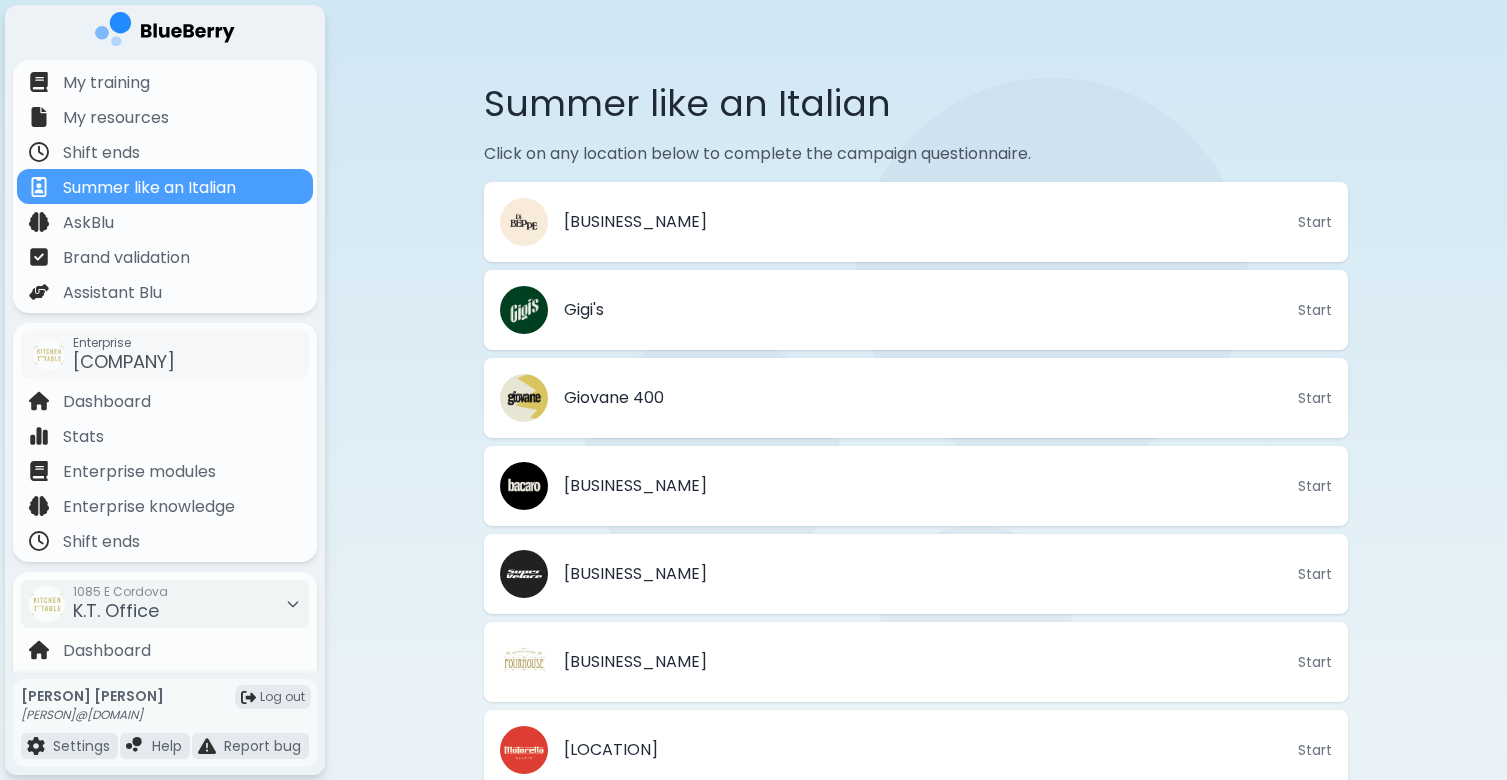 scroll, scrollTop: 0, scrollLeft: 0, axis: both 